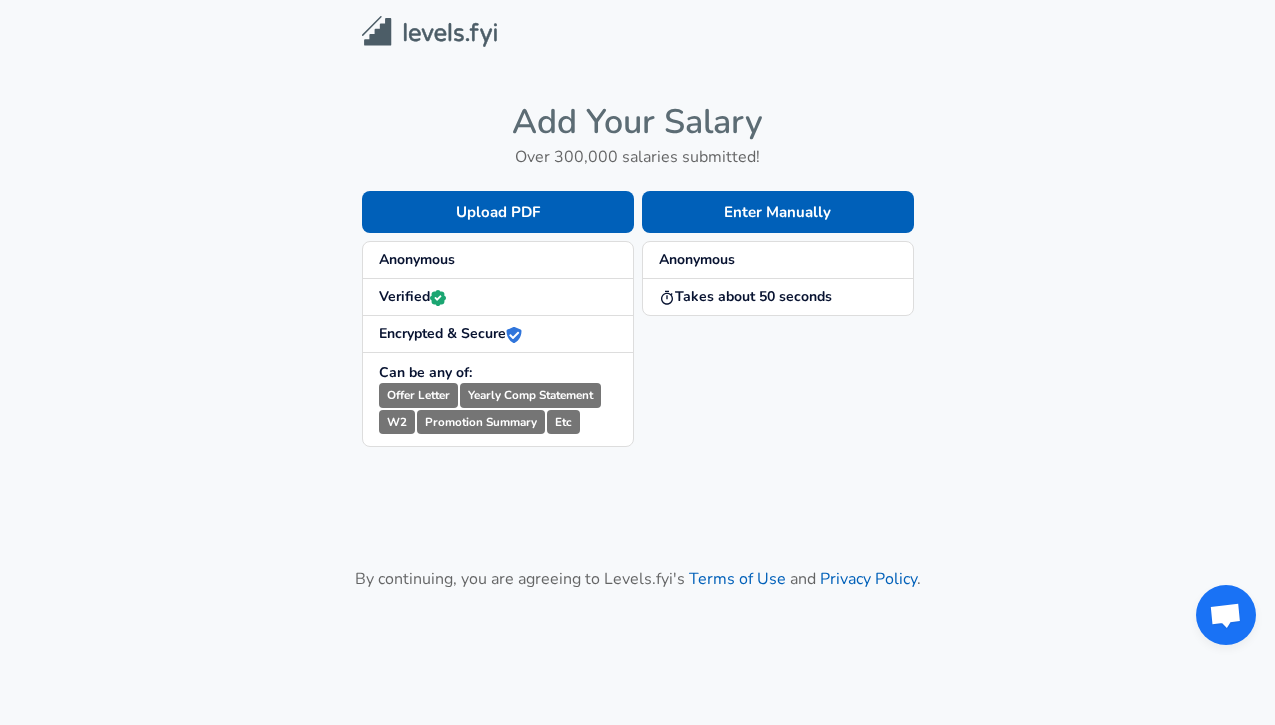 scroll, scrollTop: 0, scrollLeft: 0, axis: both 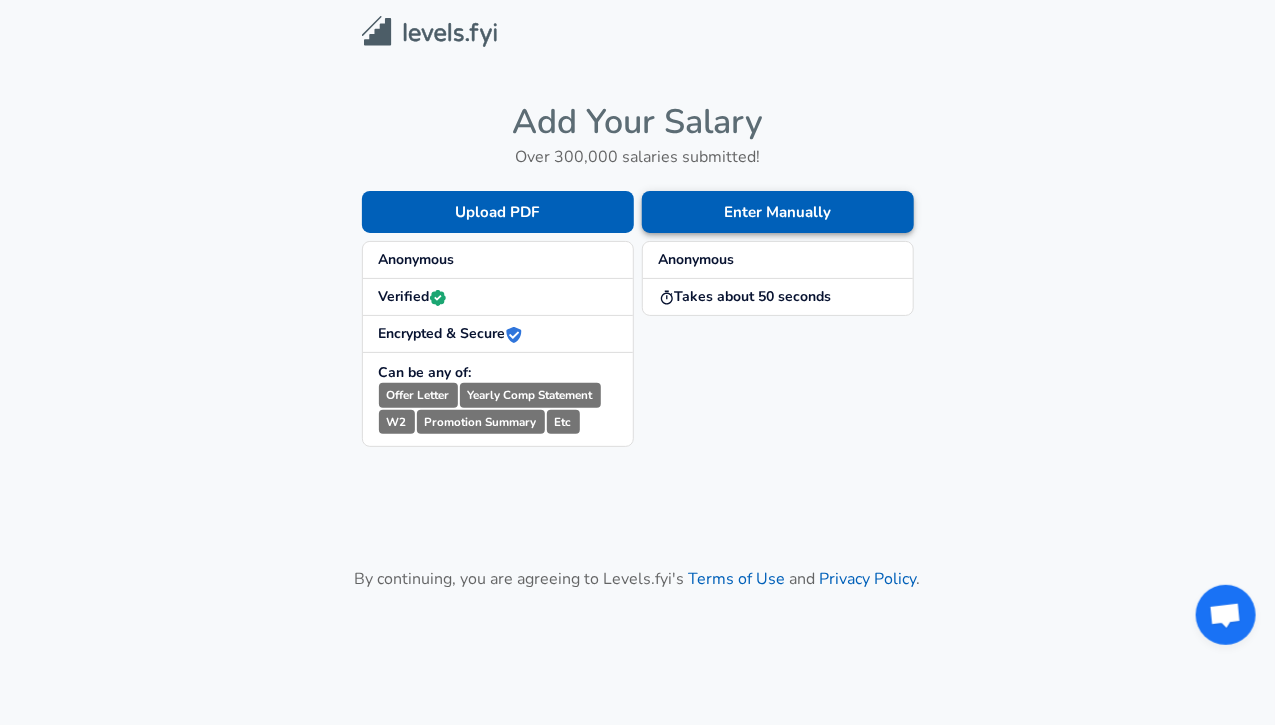click on "Enter Manually" at bounding box center [498, 212] 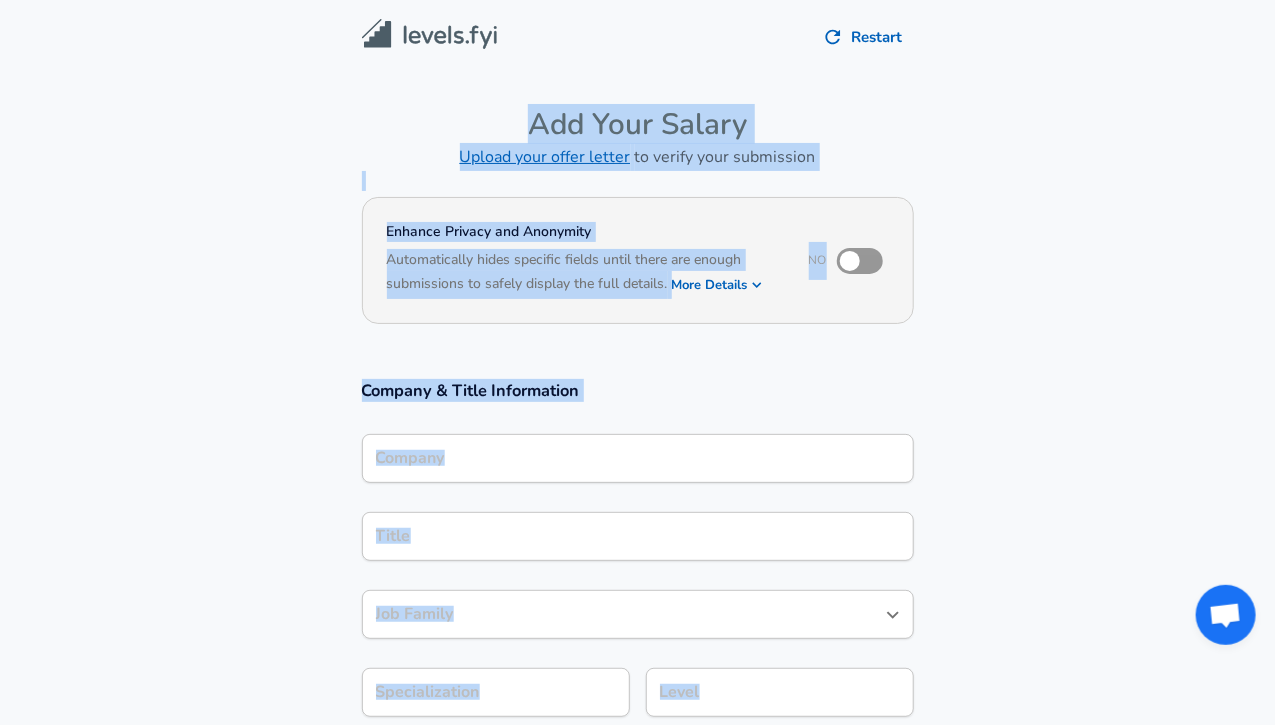 click on "Company" at bounding box center [638, 458] 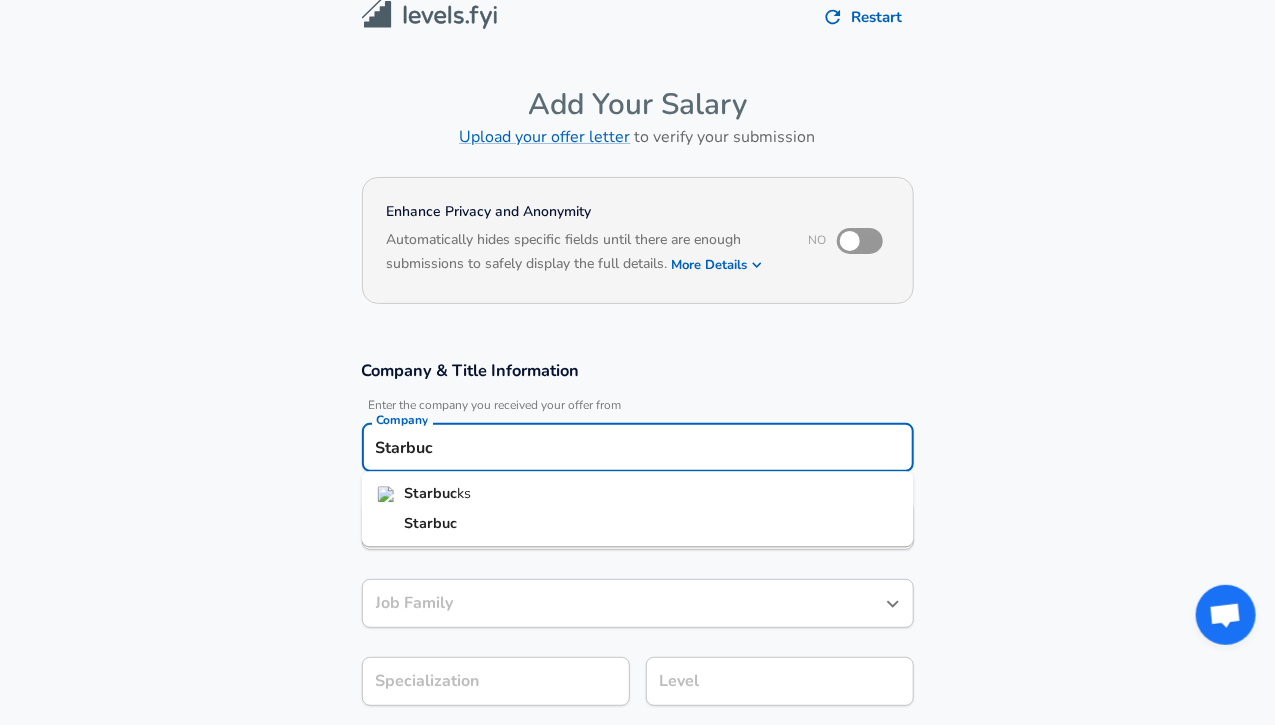 click on "Starbuc ks" at bounding box center (638, 494) 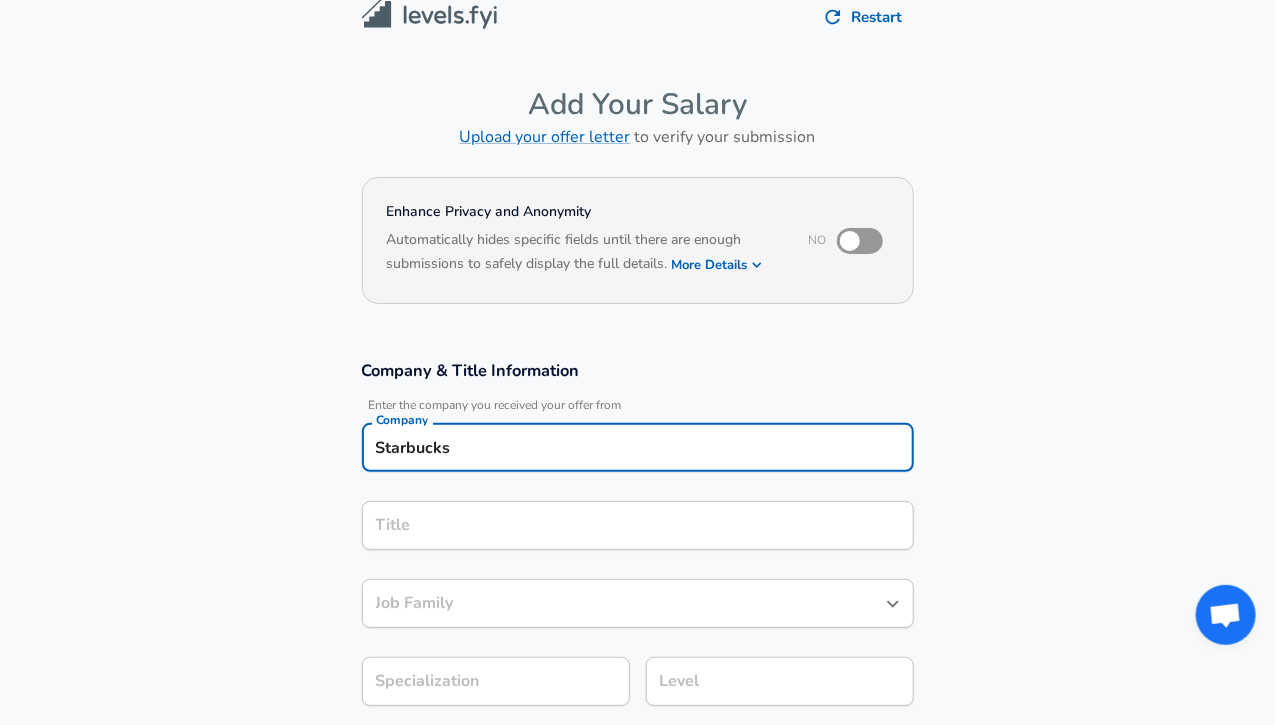 type on "Starbucks" 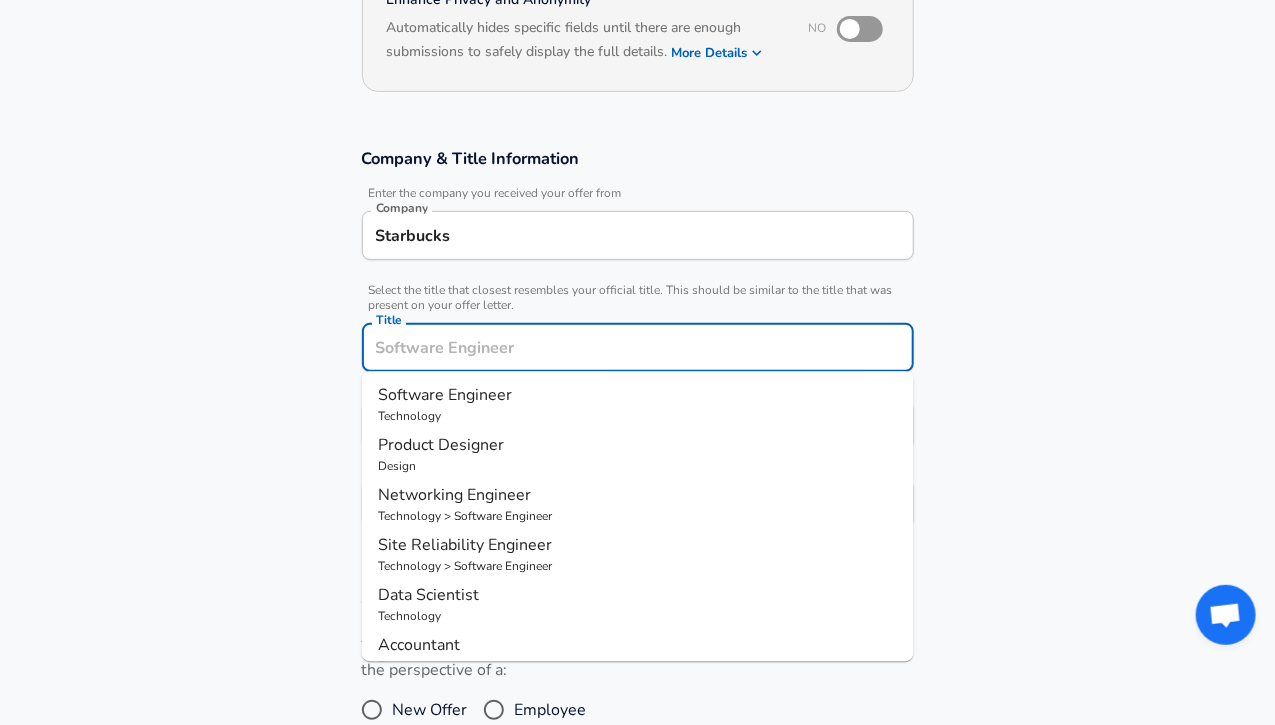 scroll, scrollTop: 260, scrollLeft: 0, axis: vertical 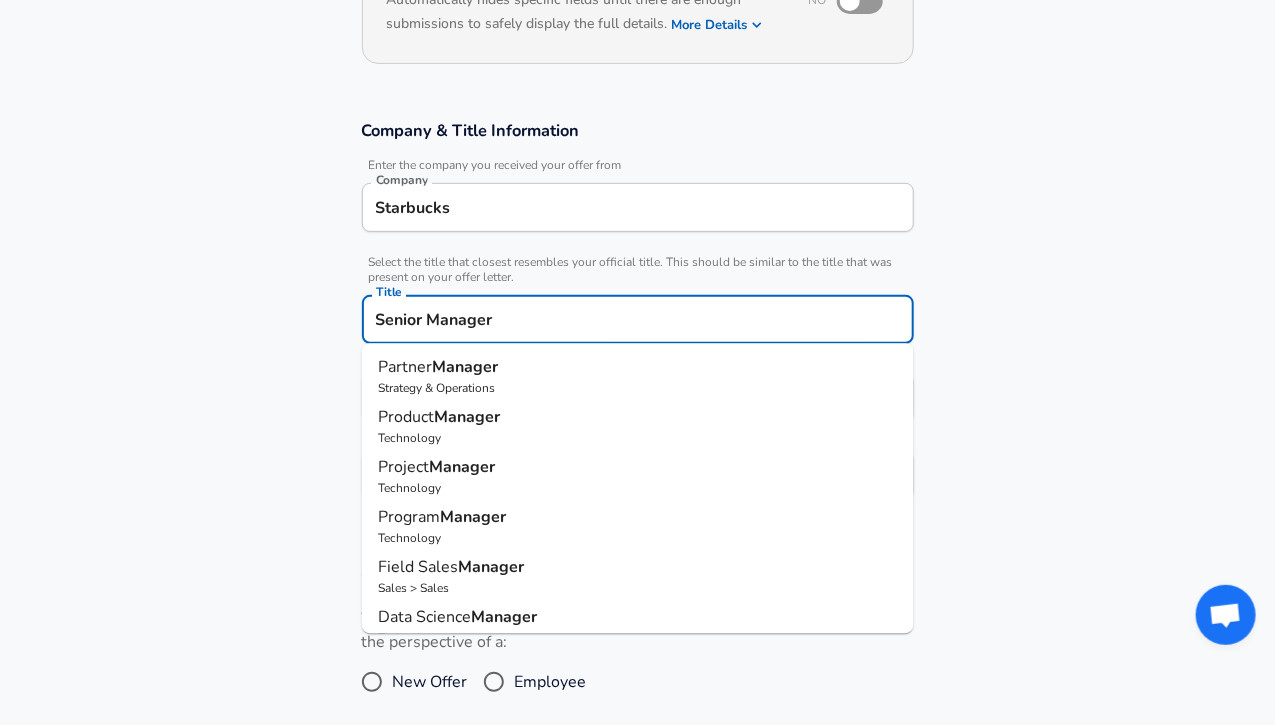 drag, startPoint x: 509, startPoint y: 321, endPoint x: 281, endPoint y: 327, distance: 228.07893 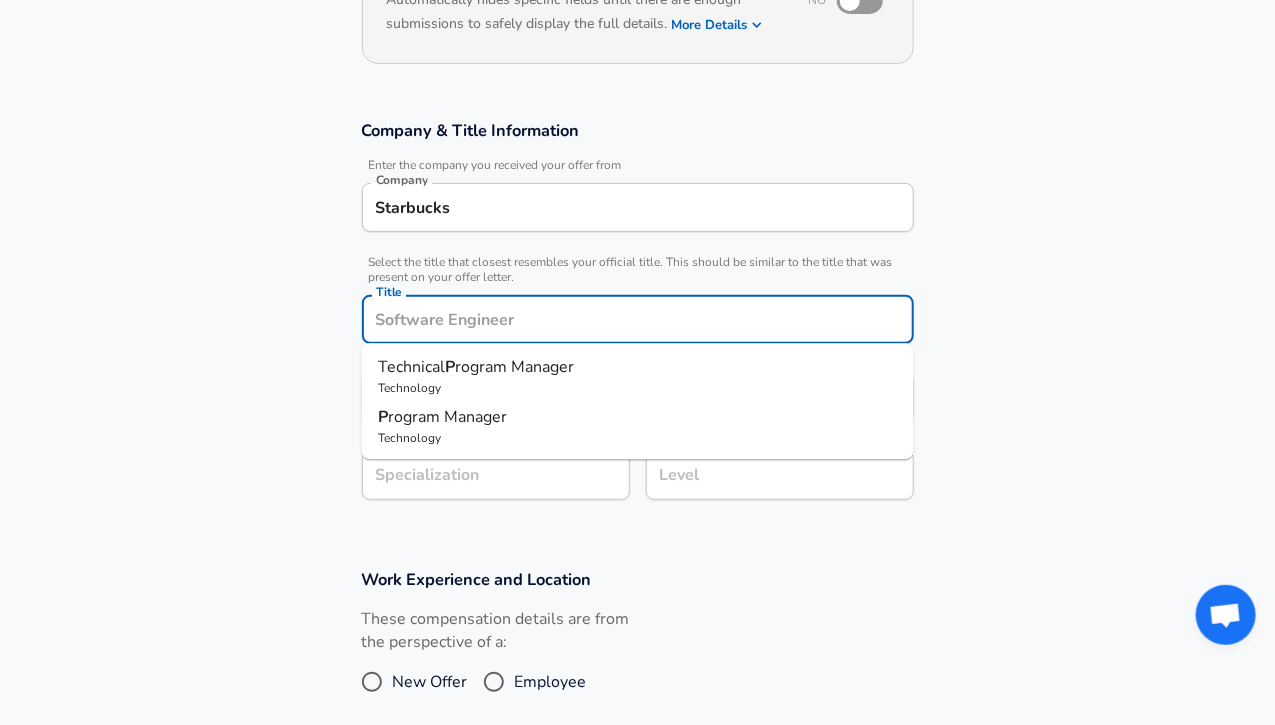 scroll, scrollTop: 0, scrollLeft: 0, axis: both 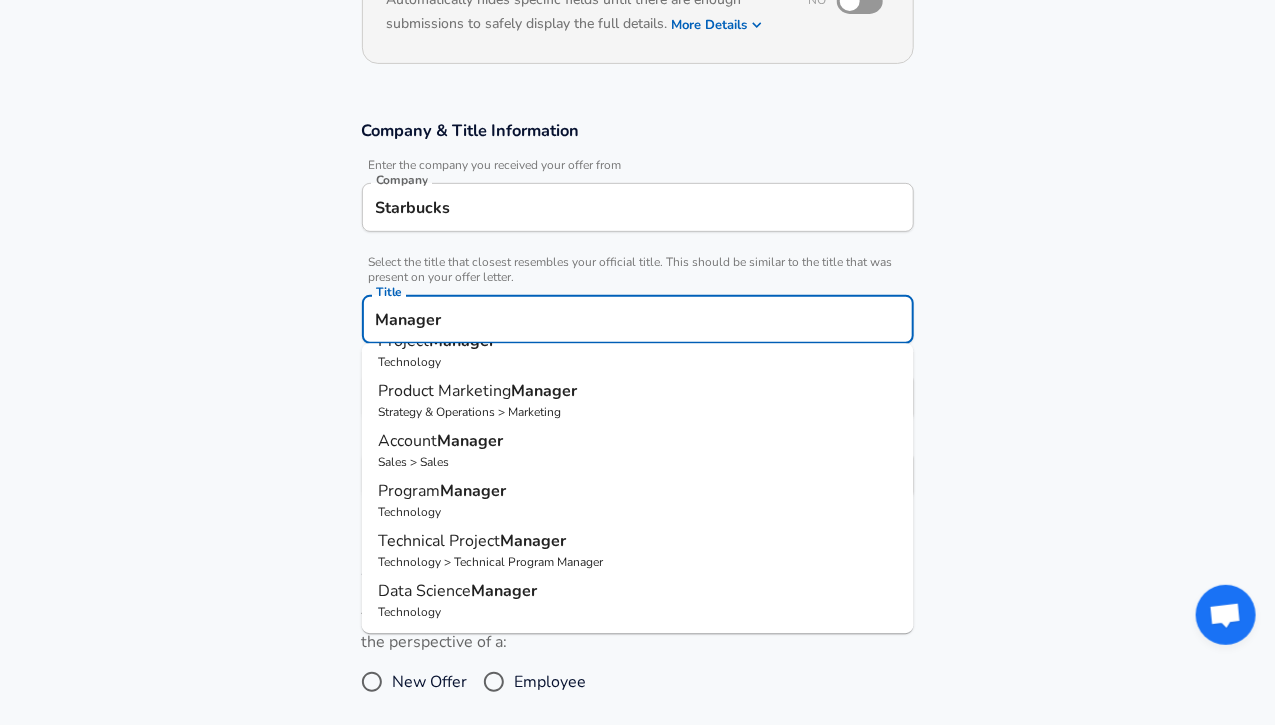 click on "Program" at bounding box center (409, 491) 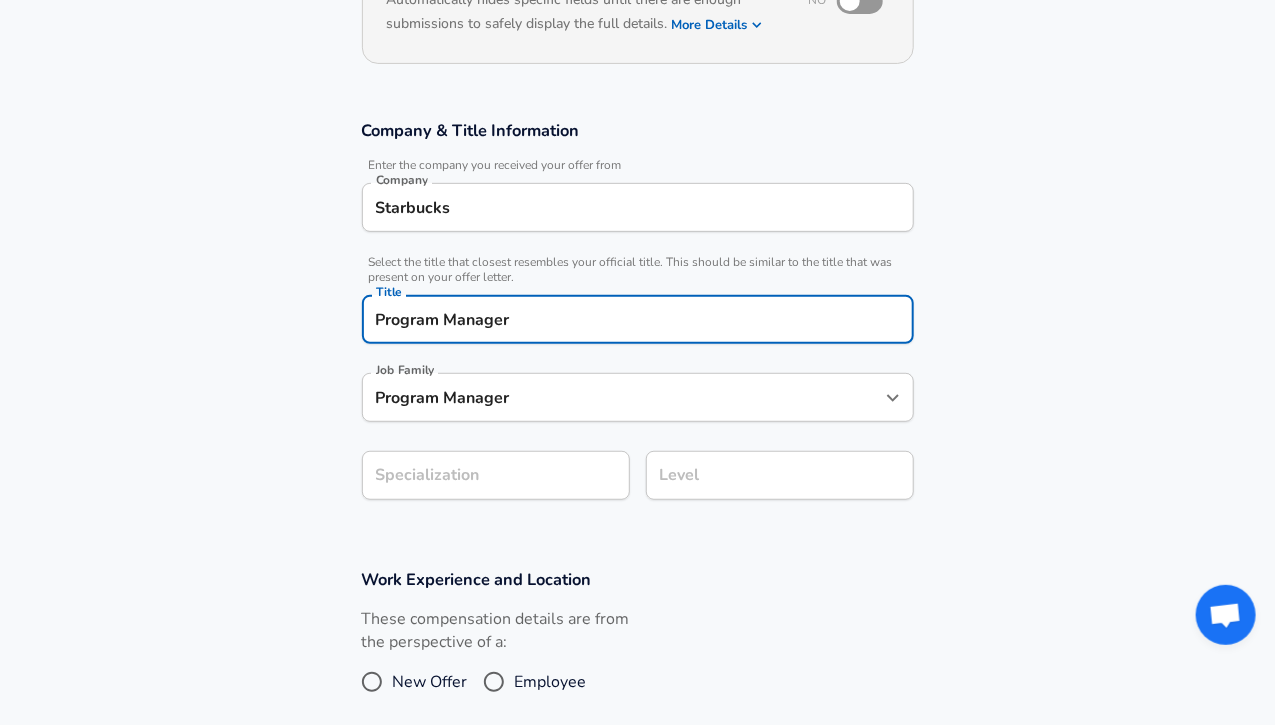 type on "Program Manager" 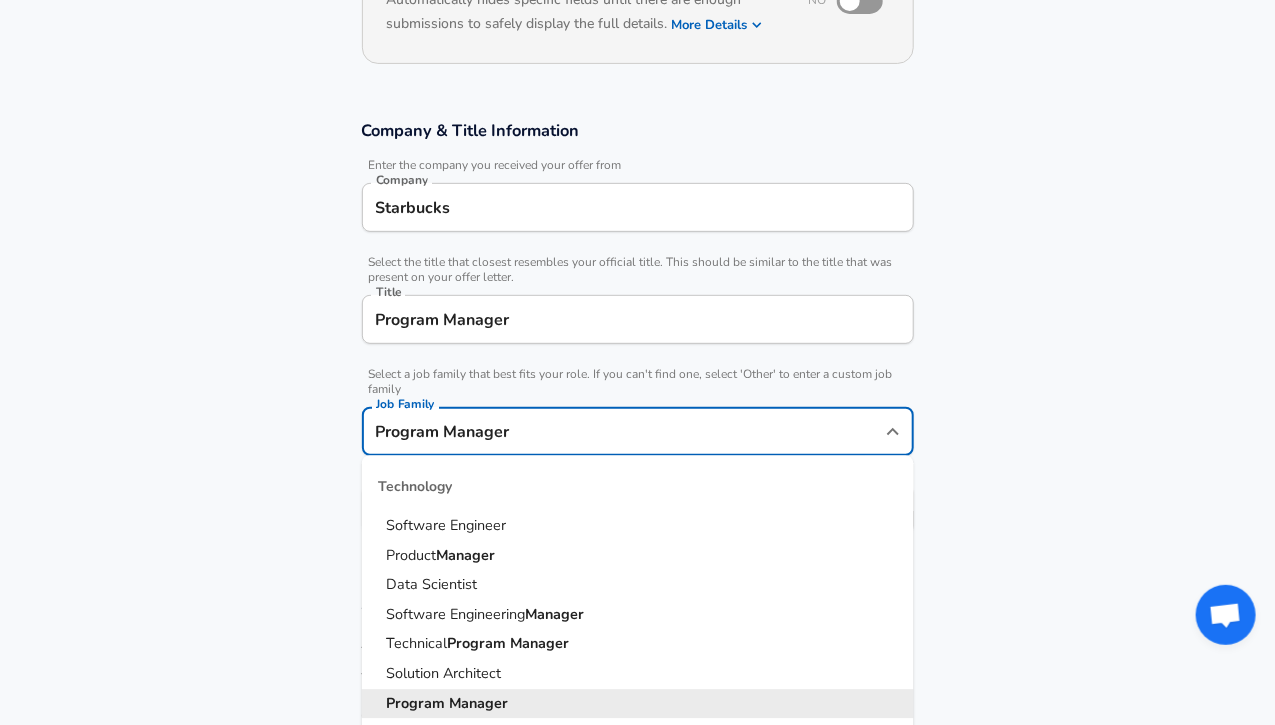 scroll, scrollTop: 300, scrollLeft: 0, axis: vertical 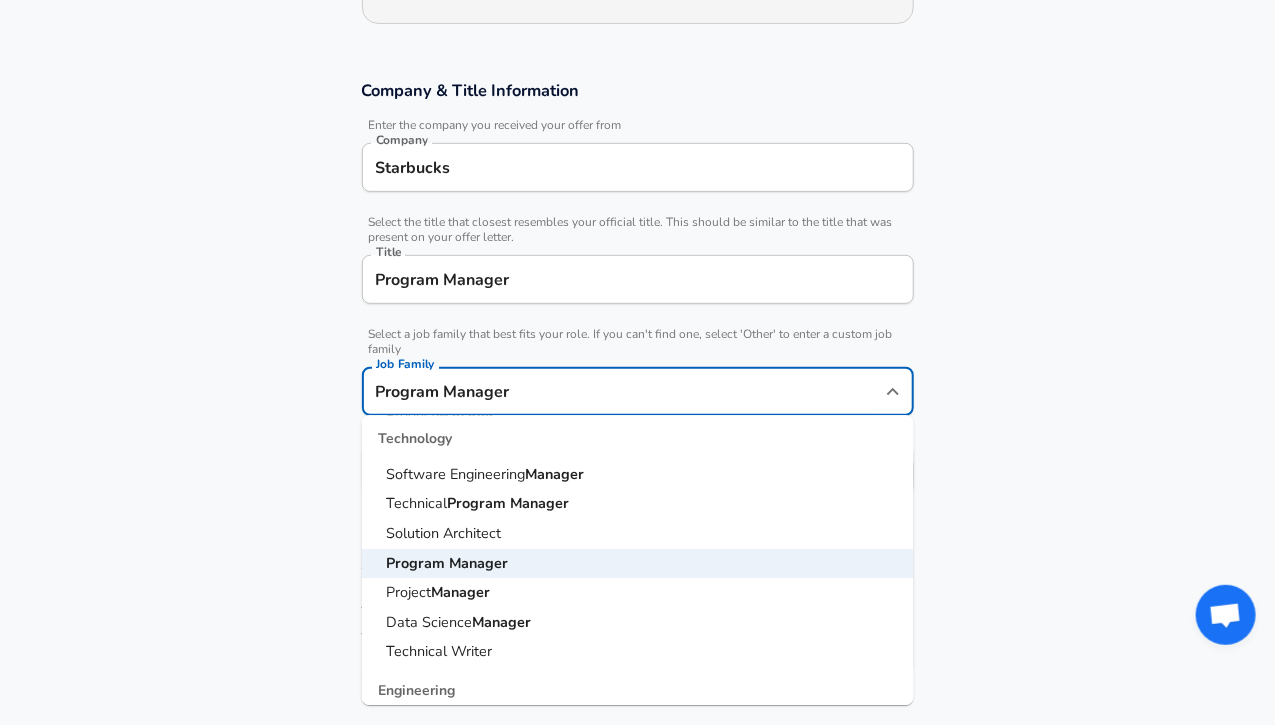 click on "Company & Title Information Enter the company you received your offer from Company Starbucks Company Select the title that closest resembles your official title. This should be similar to the title that was present on your offer letter. Title Program Manager Title Select a job family that best fits your role. If you can't find one, select 'Other' to enter a custom job family Job Family Program Manager Job Family Technology Software Engineer Product Manager Data Scientist Software Engineering Manager Technical Program Manager Solution Architect Program Manager Project Manager Data Science Manager Technical Writer Engineering Biomedical Engineer Civil Engineer Hardware Engineer Mechanical Engineer Geological Engineer Electrical Engineer Controls Engineer Chemical Engineer Aerospace Engineer Materials Engineer Optical Engineer MEP Engineer Prompt Engineer Business Management Consultant Business Development Sales Sales Legal Legal Sales Sales Engineer Legal Regulatory Affairs Sales Design Other" at bounding box center [637, 297] 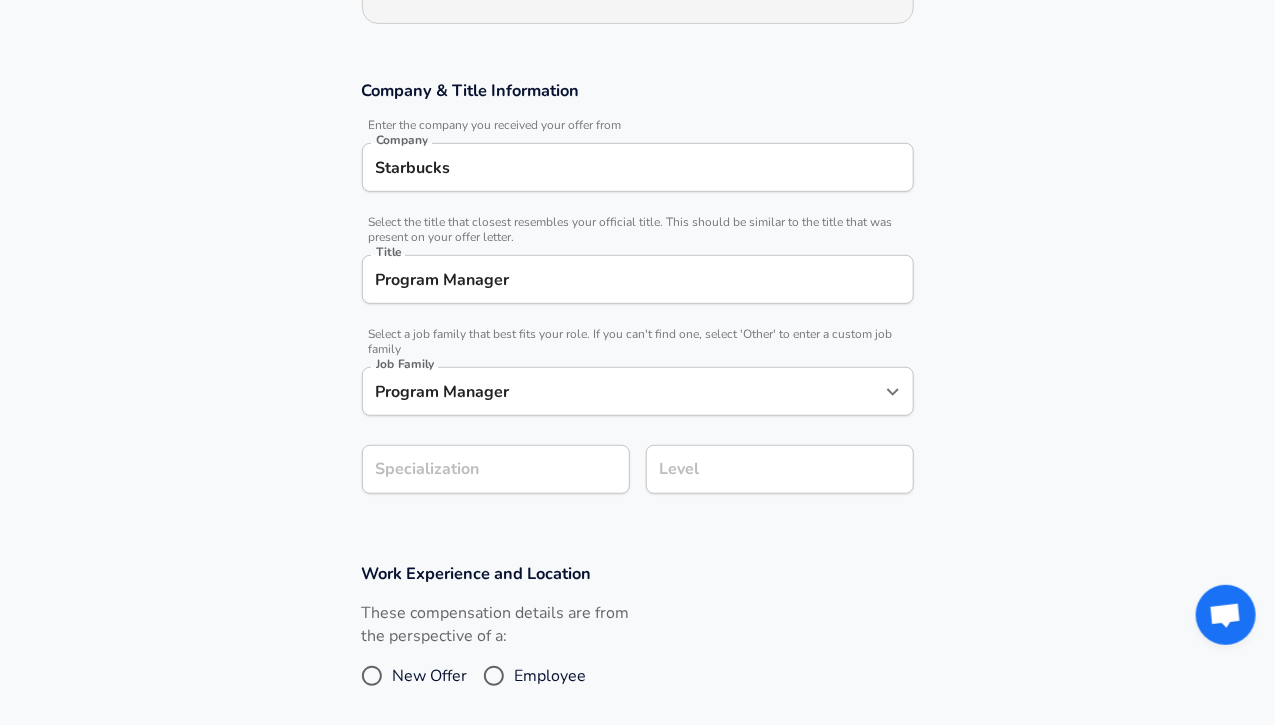 click on "Company & Title Information Enter the company you received your offer from Company Starbucks Company Select the title that closest resembles your official title. This should be similar to the title that was present on your offer letter. Title Program Manager Title Select a job family that best fits your role. If you can't find one, select 'Other' to enter a custom job family Job Family Program Manager Job Family Specialization Specialization Level Level" at bounding box center [637, 297] 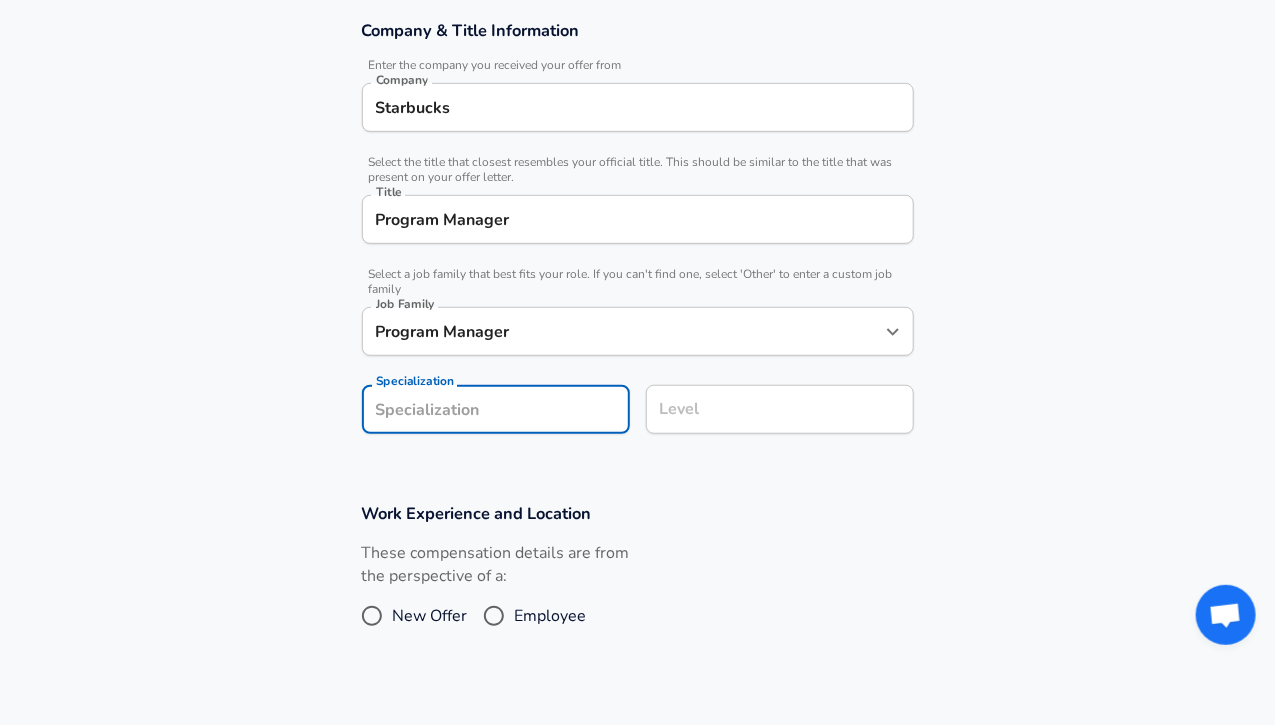 click on "Company & Title Information Enter the company you received your offer from Company Starbucks Company Select the title that closest resembles your official title. This should be similar to the title that was present on your offer letter. Title Program Manager Title Select a job family that best fits your role. If you can't find one, select 'Other' to enter a custom job family Job Family Program Manager Job Family Specialization Specialization Level Level" at bounding box center [637, 237] 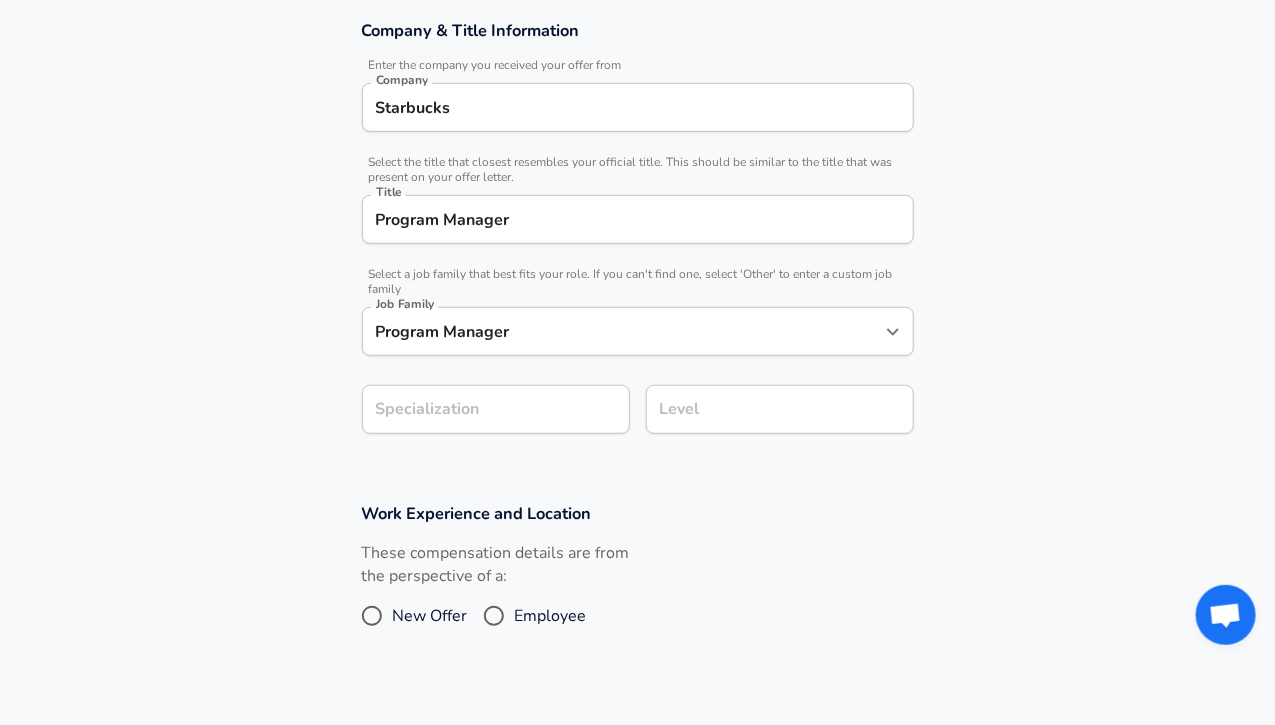 click on "Level" at bounding box center [780, 409] 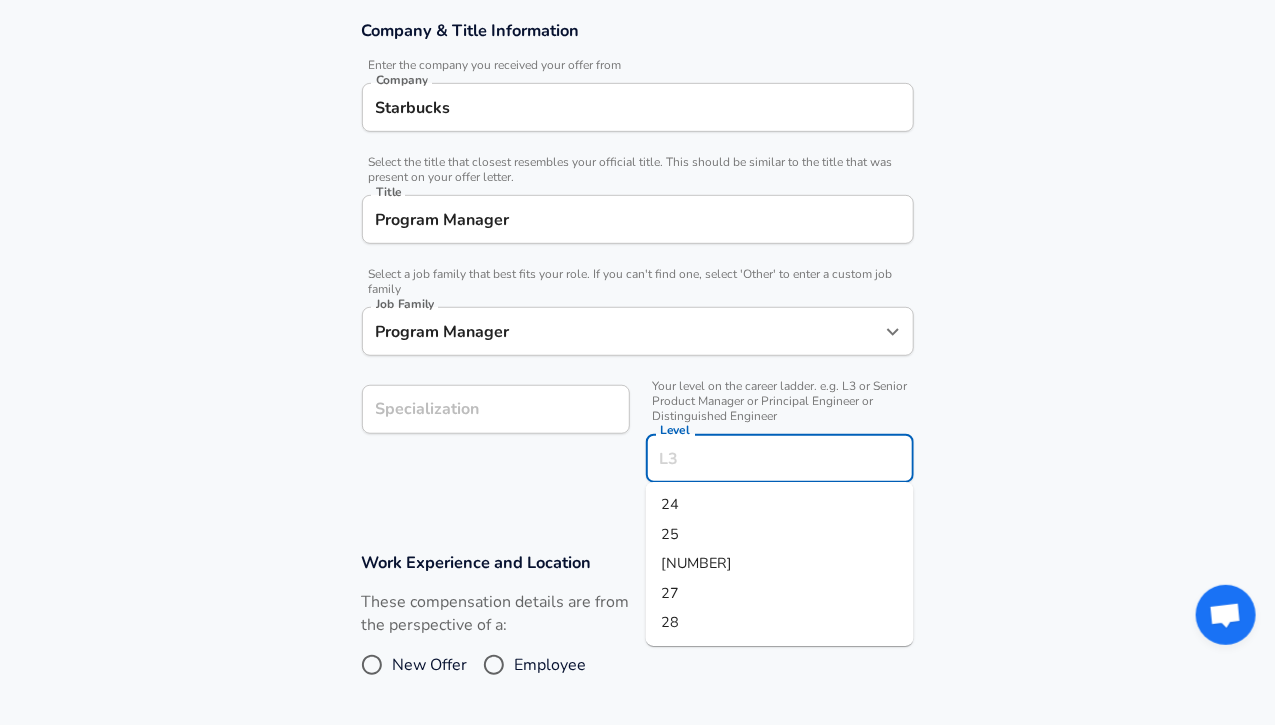 scroll, scrollTop: 400, scrollLeft: 0, axis: vertical 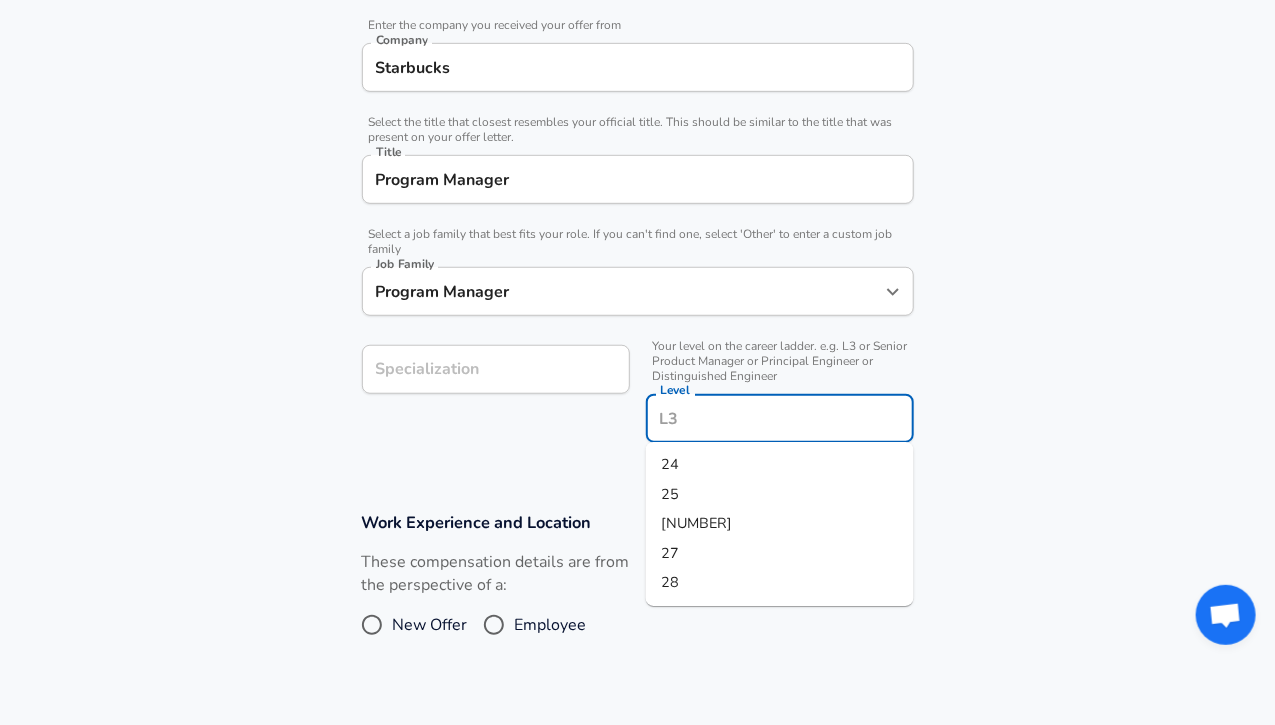 click on "[NUMBER]" at bounding box center (780, 525) 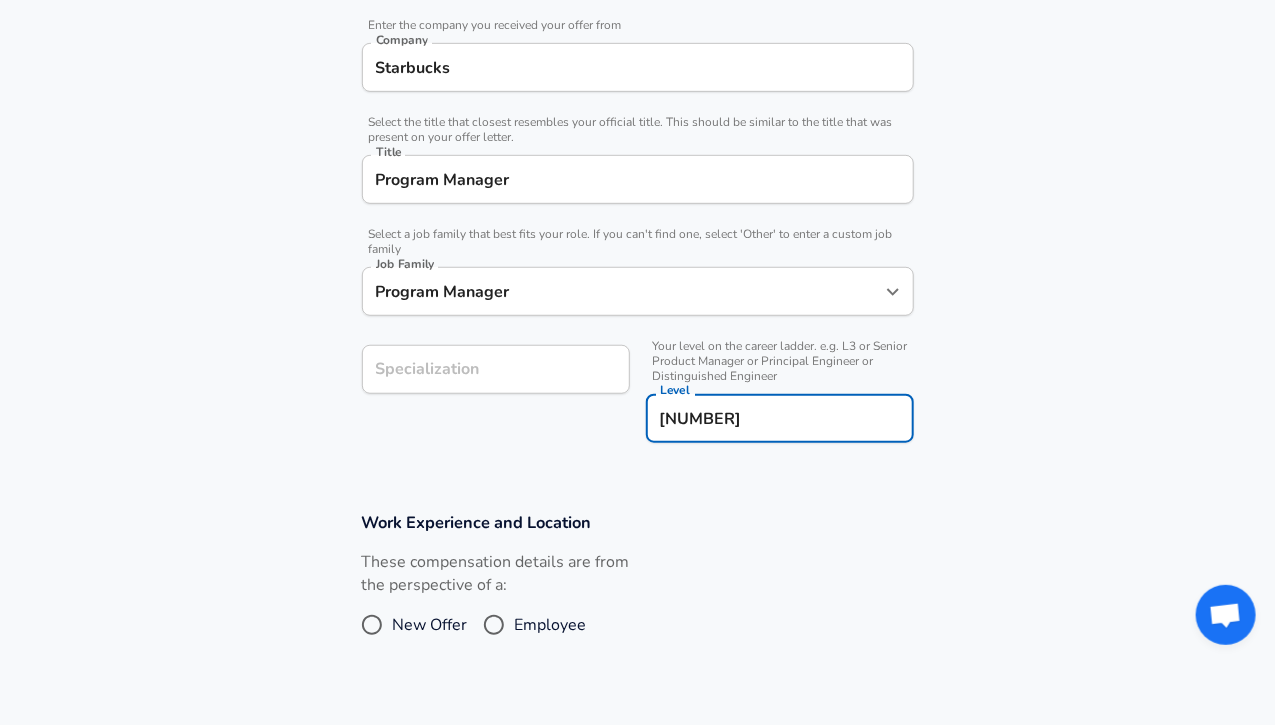 click on "Level 26 Level" at bounding box center (780, 421) 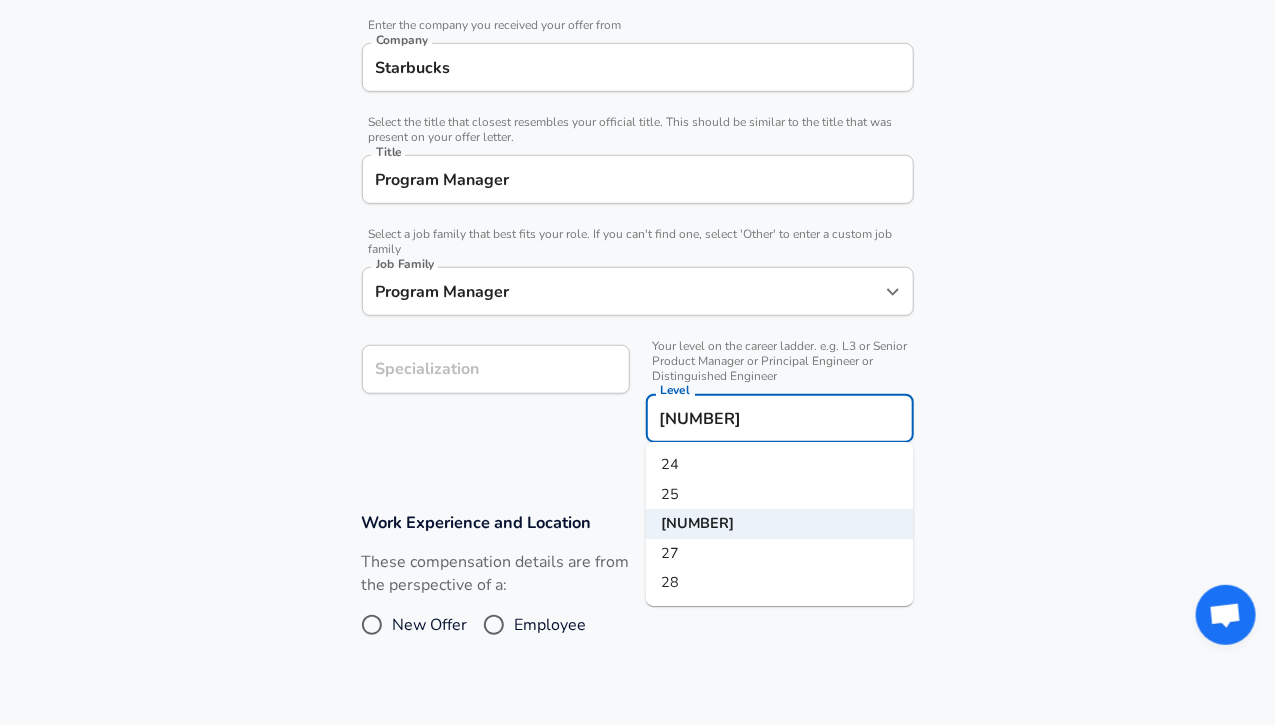 click on "27" at bounding box center (780, 554) 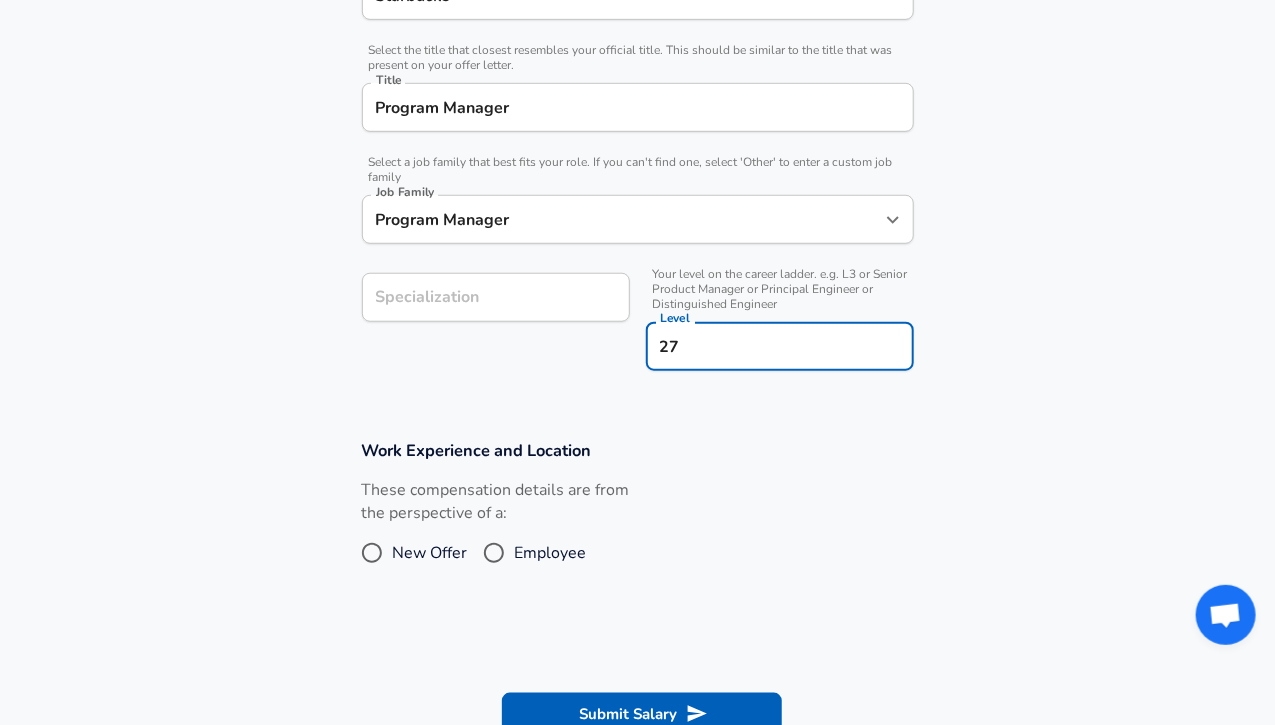 scroll, scrollTop: 500, scrollLeft: 0, axis: vertical 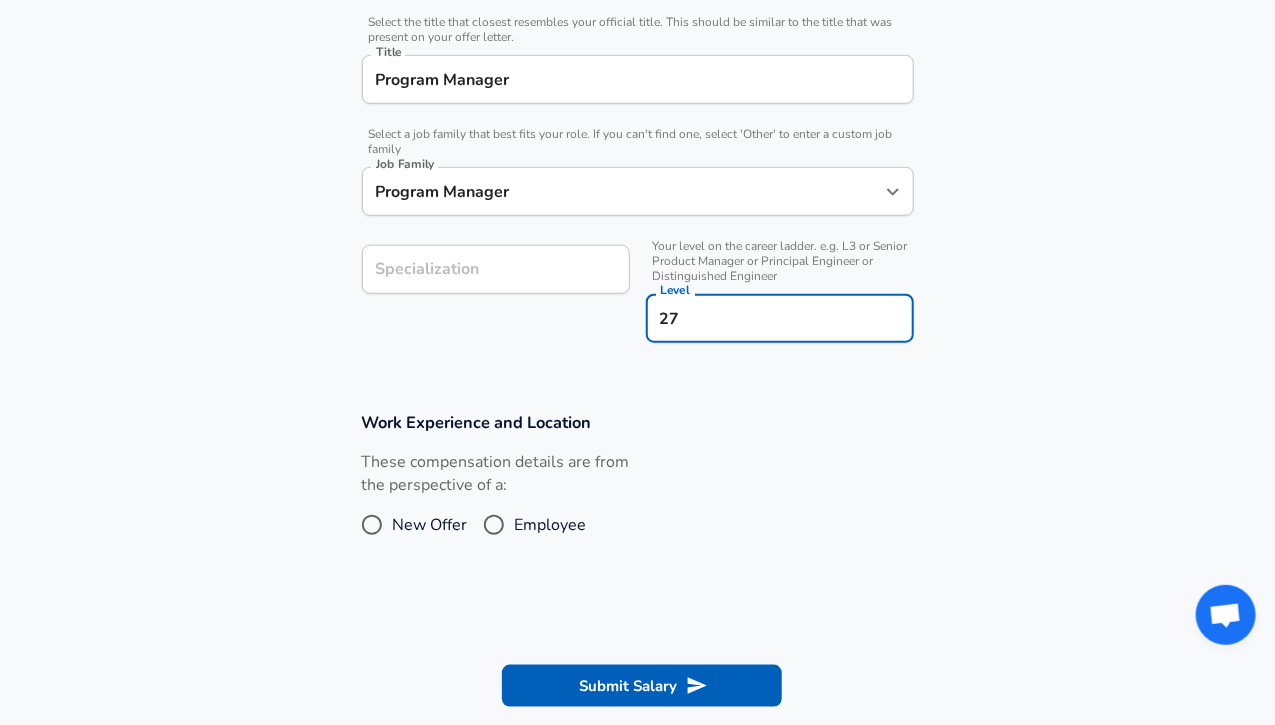 click on "Employee" at bounding box center [372, 525] 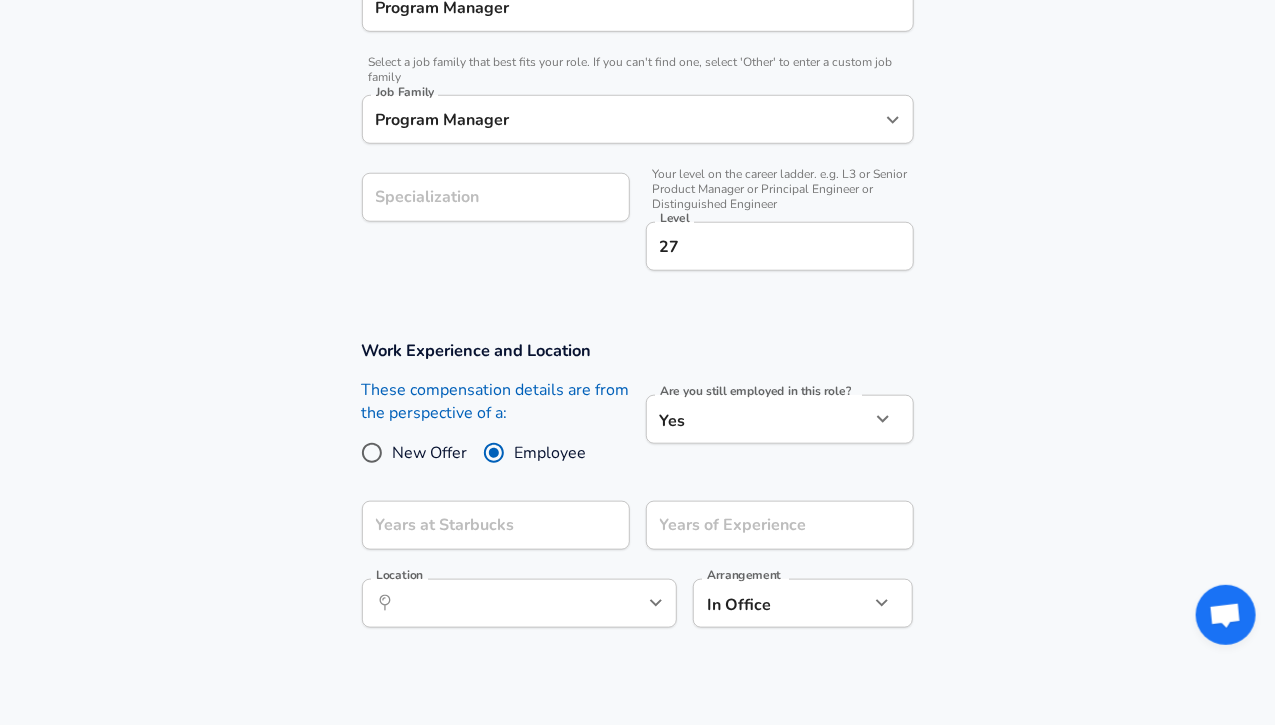 scroll, scrollTop: 600, scrollLeft: 0, axis: vertical 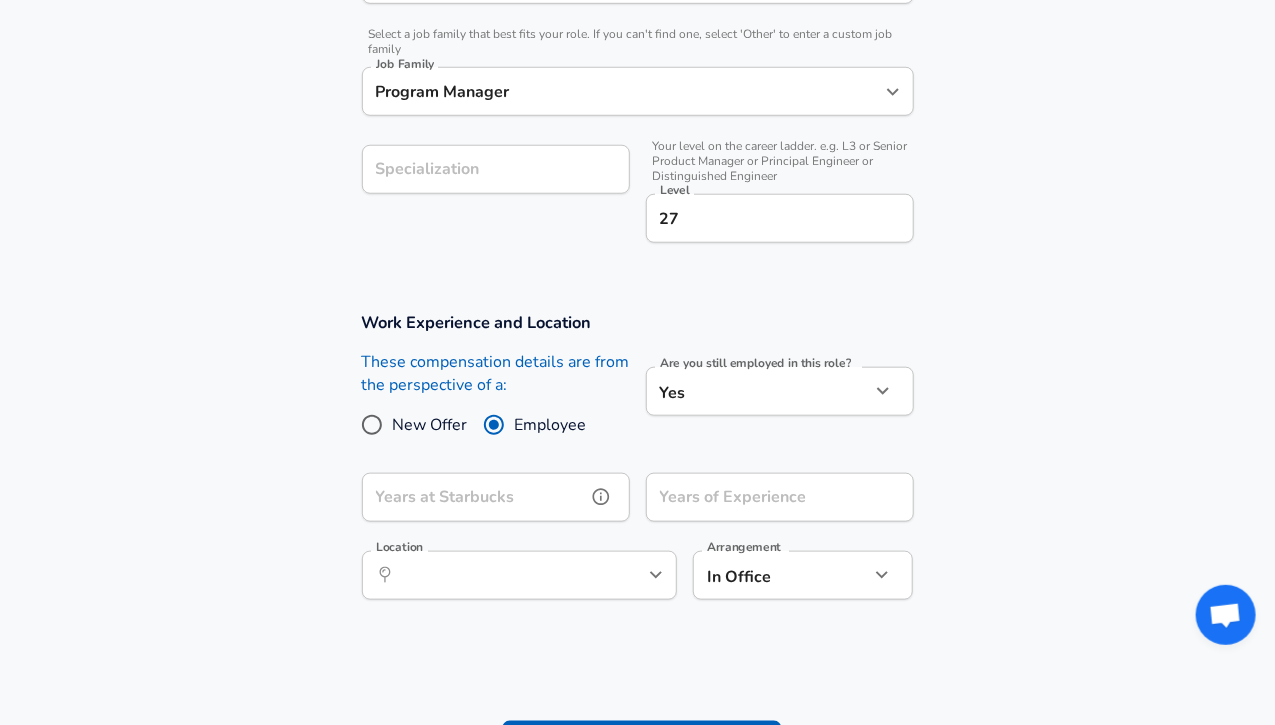 click on "Years at Starbucks" at bounding box center (474, 497) 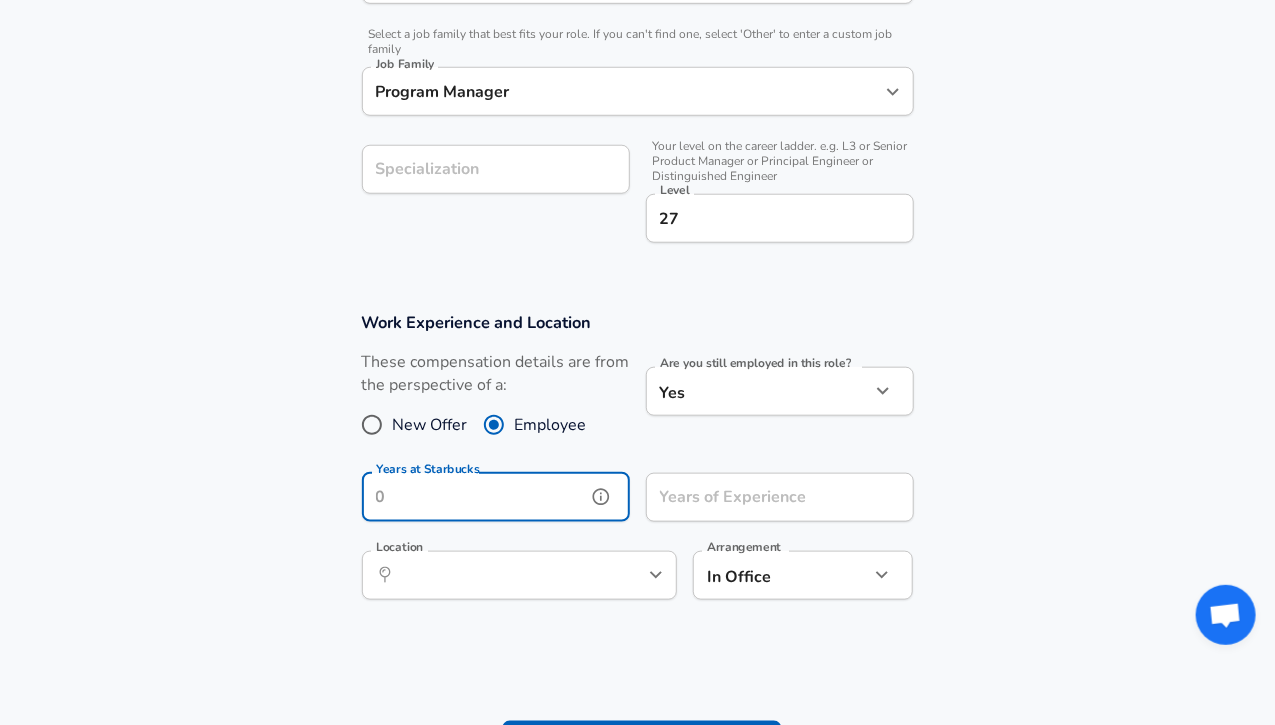 click on "Years at Starbucks" at bounding box center [474, 497] 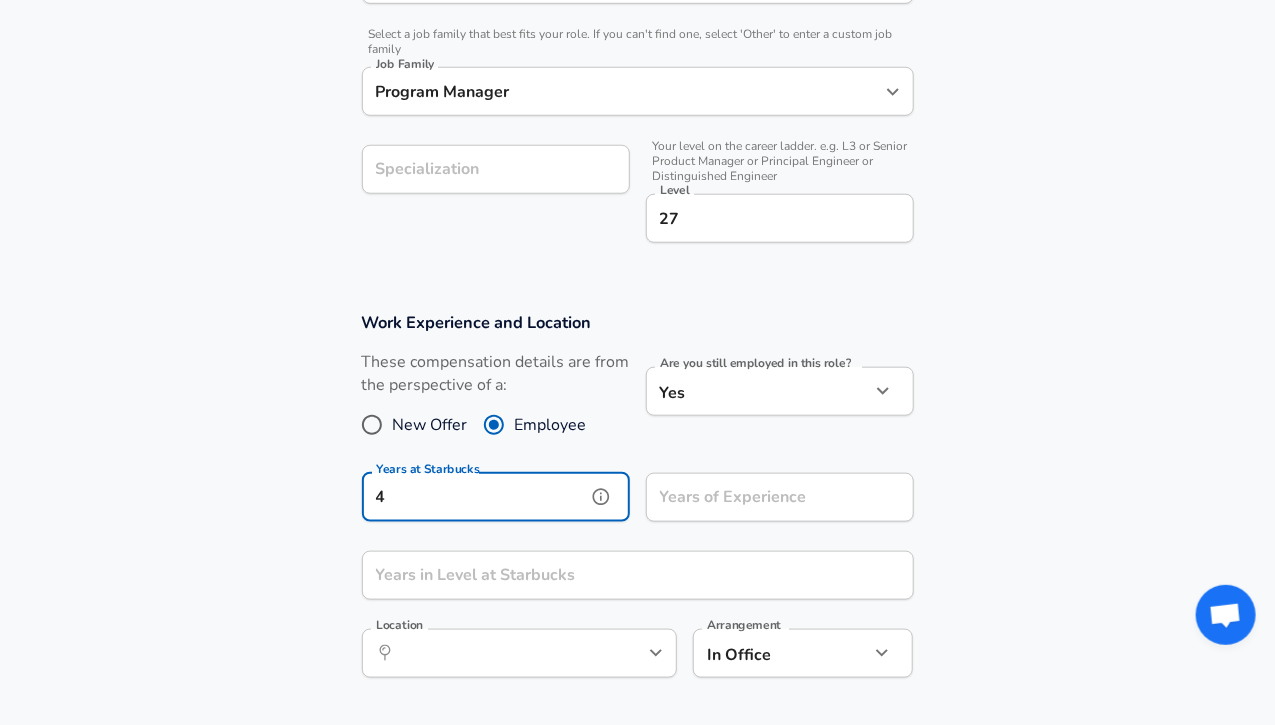 type on "4" 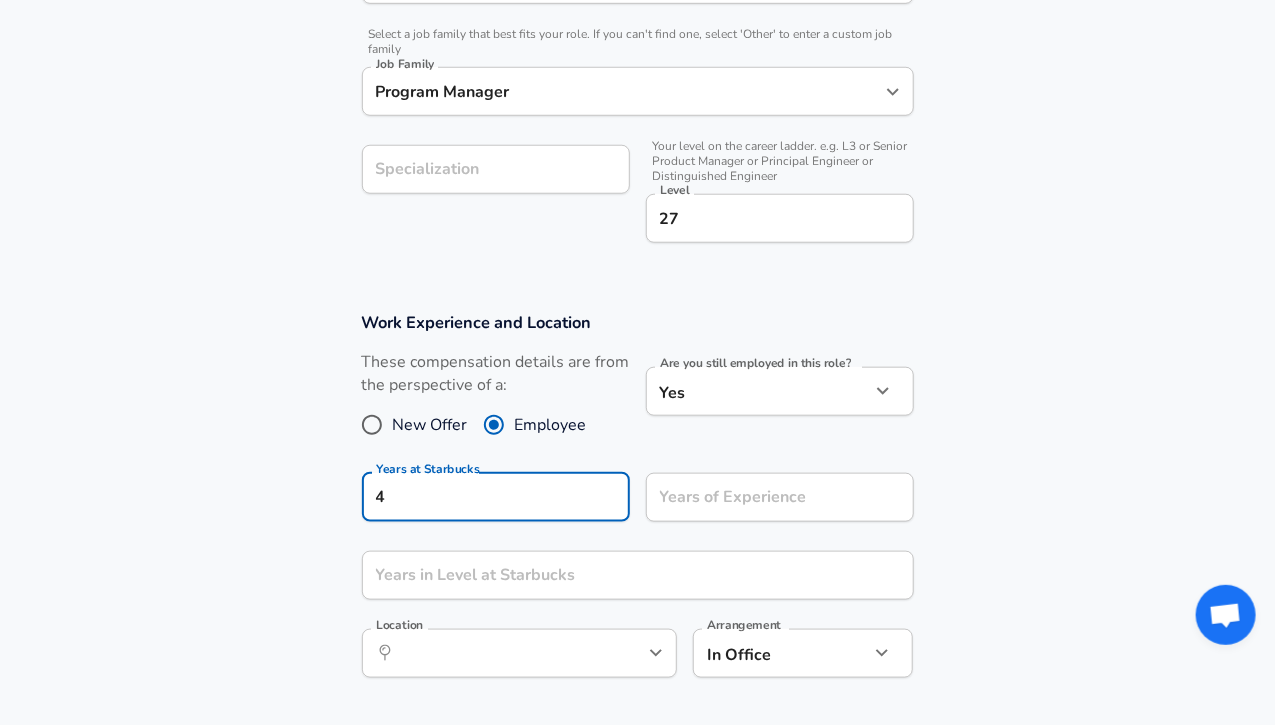 click on "Work Experience and Location These compensation details are from the perspective of a: New Offer Employee Are you still employed in this role? Yes yes Are you still employed in this role? Years at Starbucks 4 Years at Starbucks Years of Experience Years of Experience Years in Level at Starbucks Years in Level at Starbucks Location Location Arrangement In Office office Arrangement" at bounding box center (637, 505) 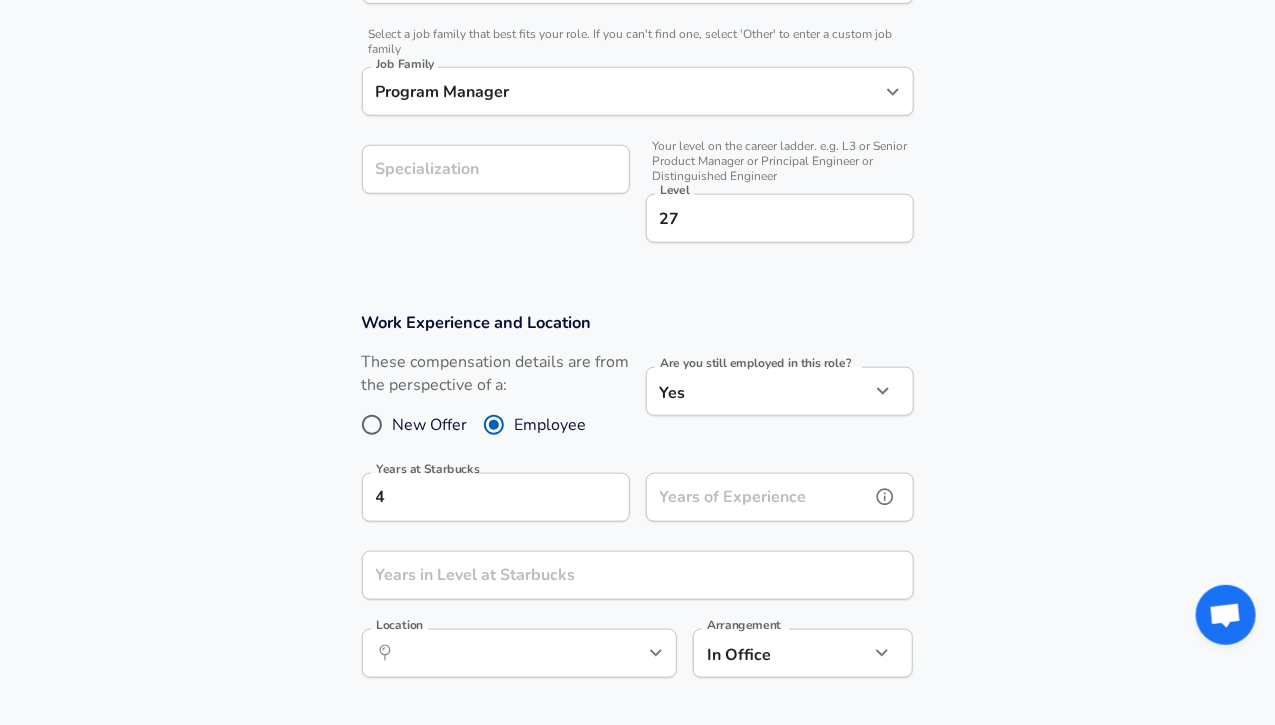 click on "Years of Experience" at bounding box center (758, 497) 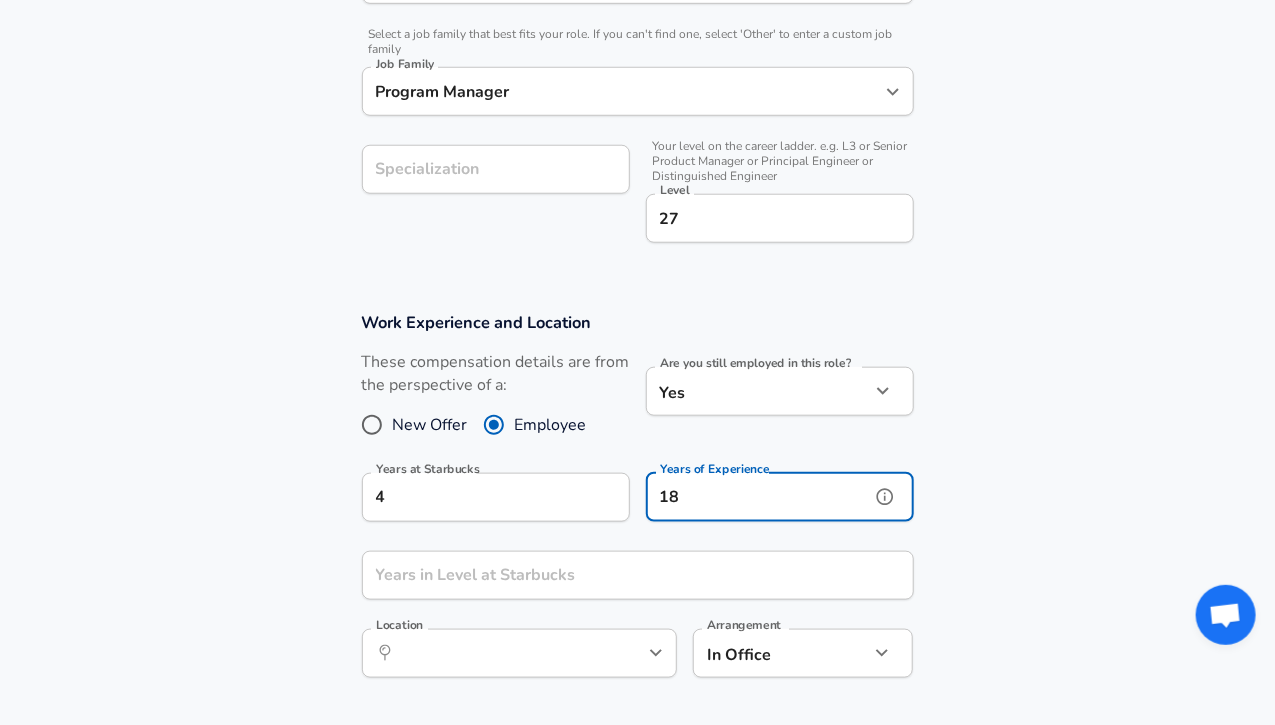 type on "18" 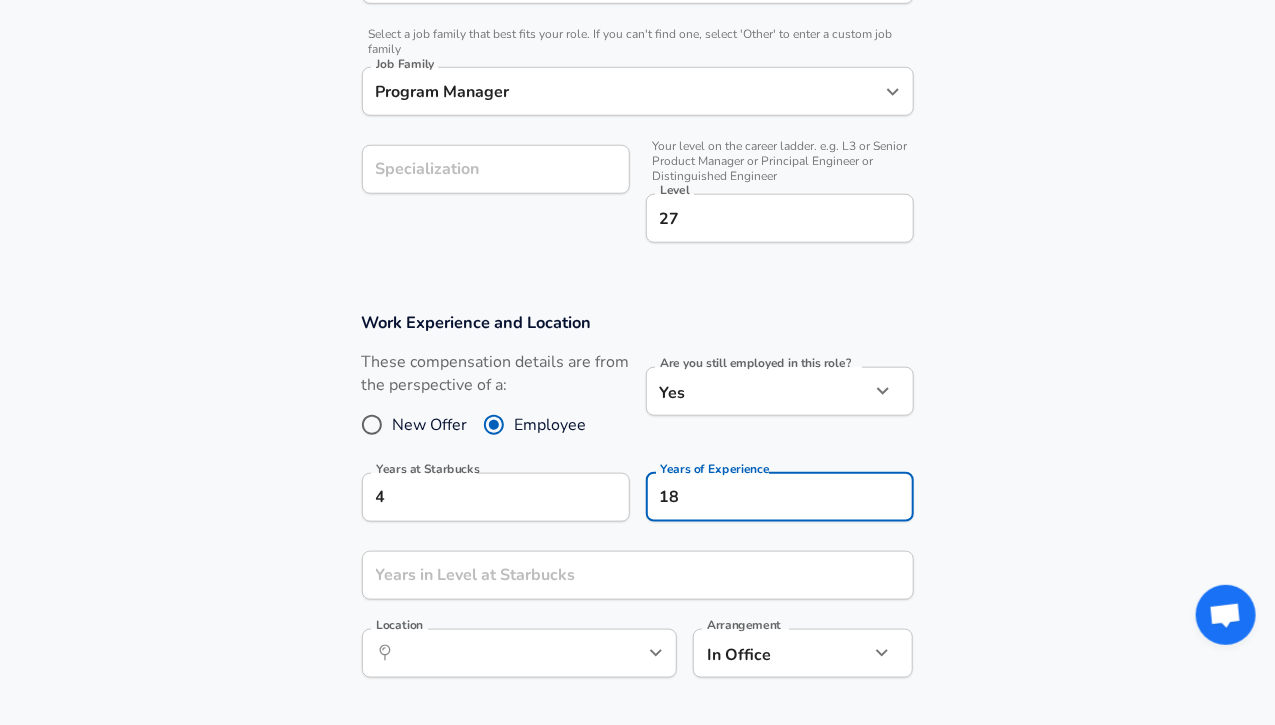 click on "Work Experience and Location These compensation details are from the perspective of a: New Offer Employee Are you still employed in this role? Yes yes Are you still employed in this role? Years at Starbucks 4 Years at Starbucks Years of Experience 18 Years of Experience Years in Level at Starbucks Years in Level at Starbucks Location Location Arrangement In Office office Arrangement" at bounding box center [637, 505] 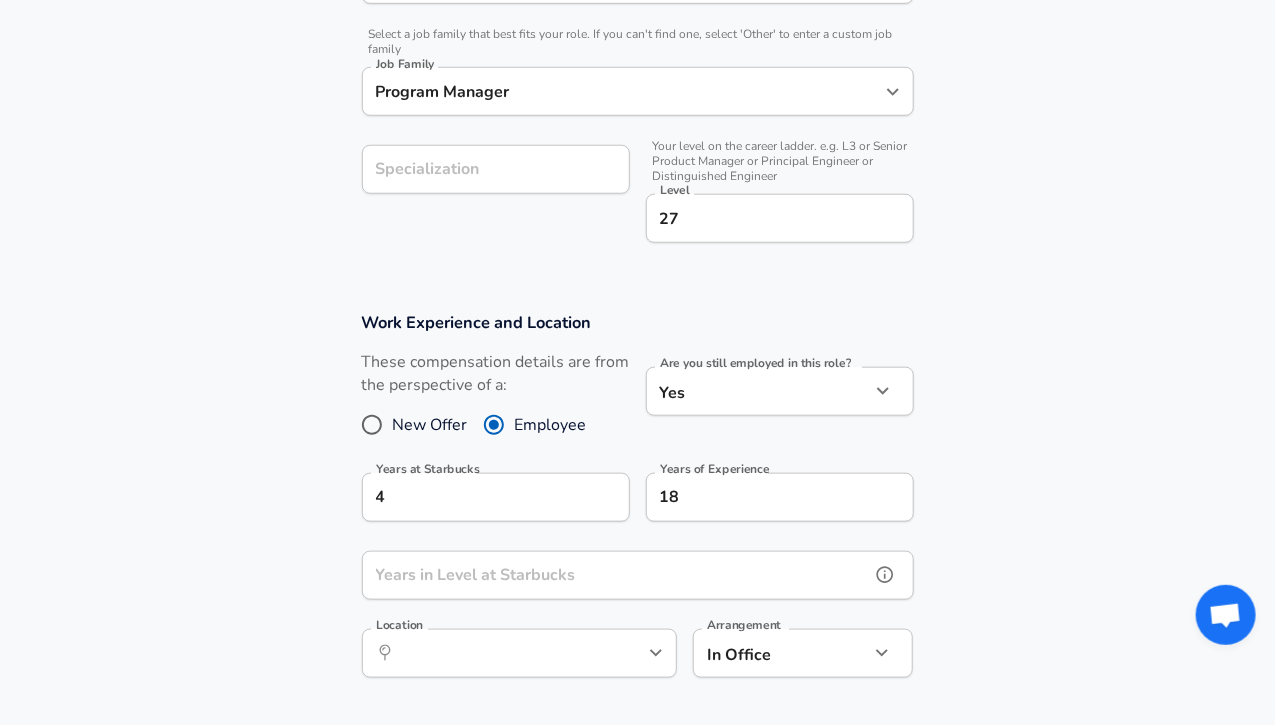 click on "Years in Level at Starbucks" at bounding box center (616, 575) 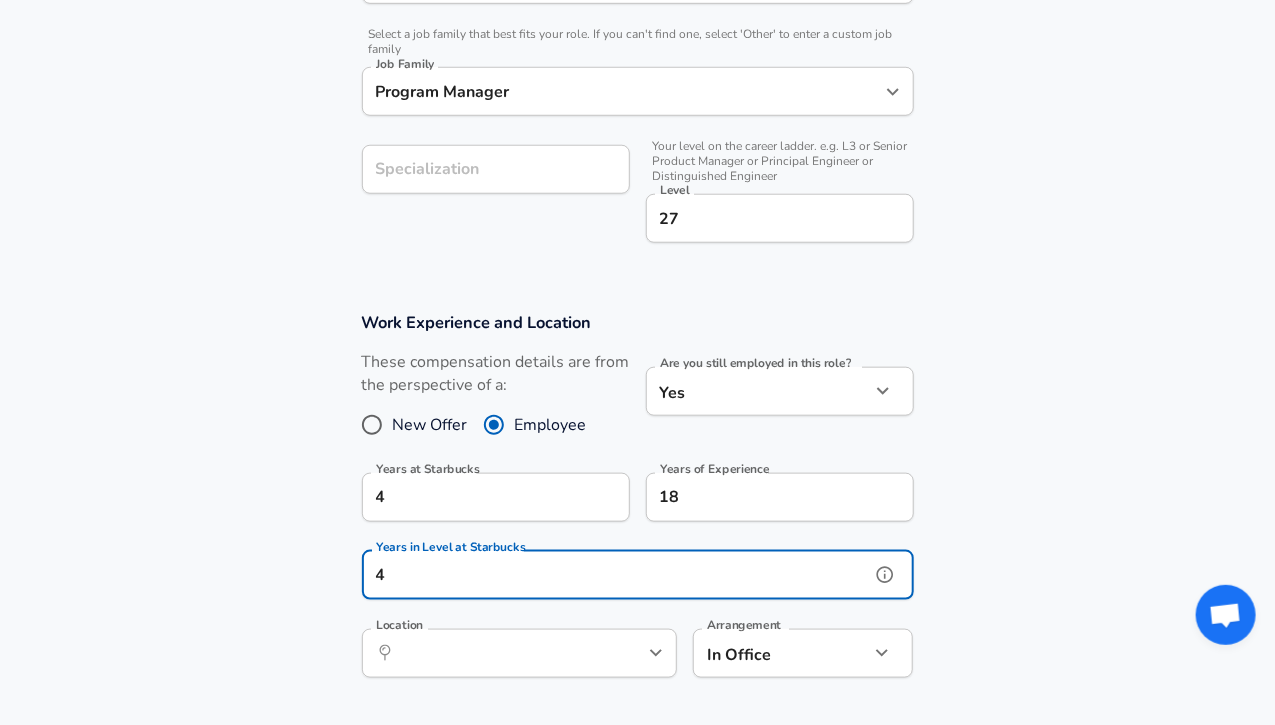 type on "4" 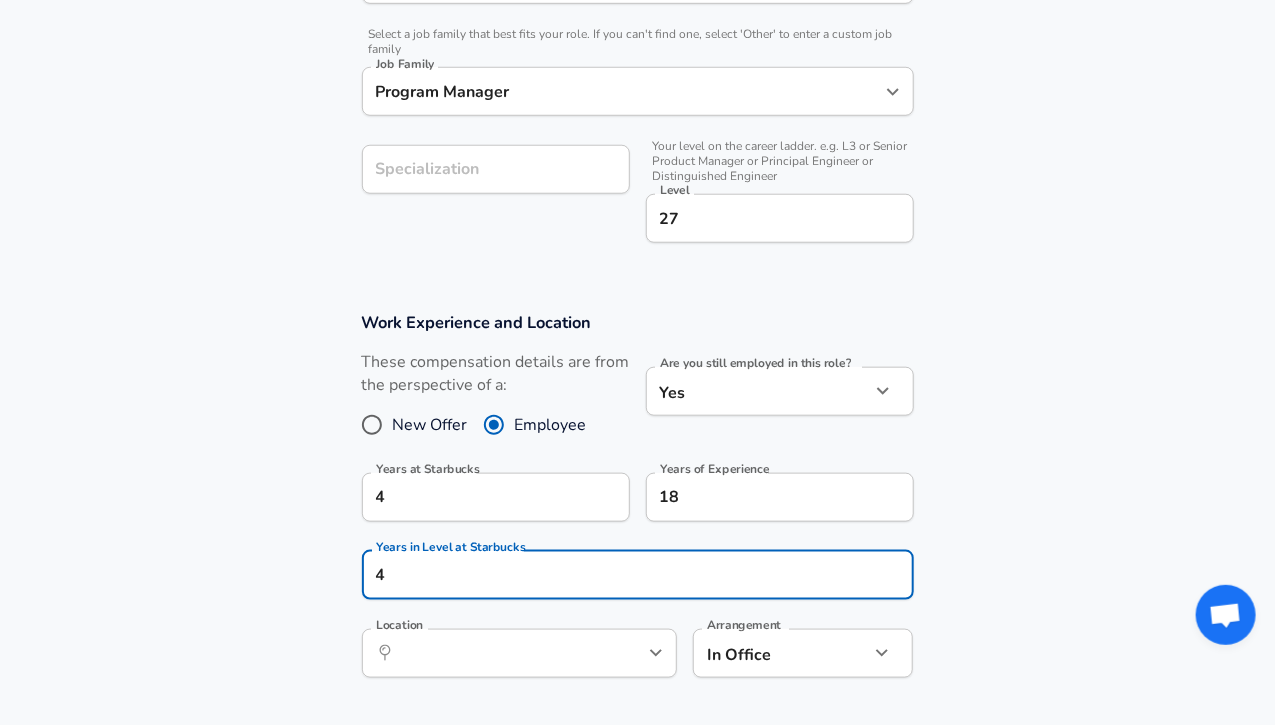 click on "Work Experience and Location These compensation details are from the perspective of a: New Offer Employee Are you still employed in this role? Yes yes Are you still employed in this role? Years at Starbucks 4 Years at Starbucks Years of Experience 18 Years of Experience Years in Level at Starbucks 4 Years in Level at Starbucks Location Location Arrangement In Office office Arrangement" at bounding box center [637, 505] 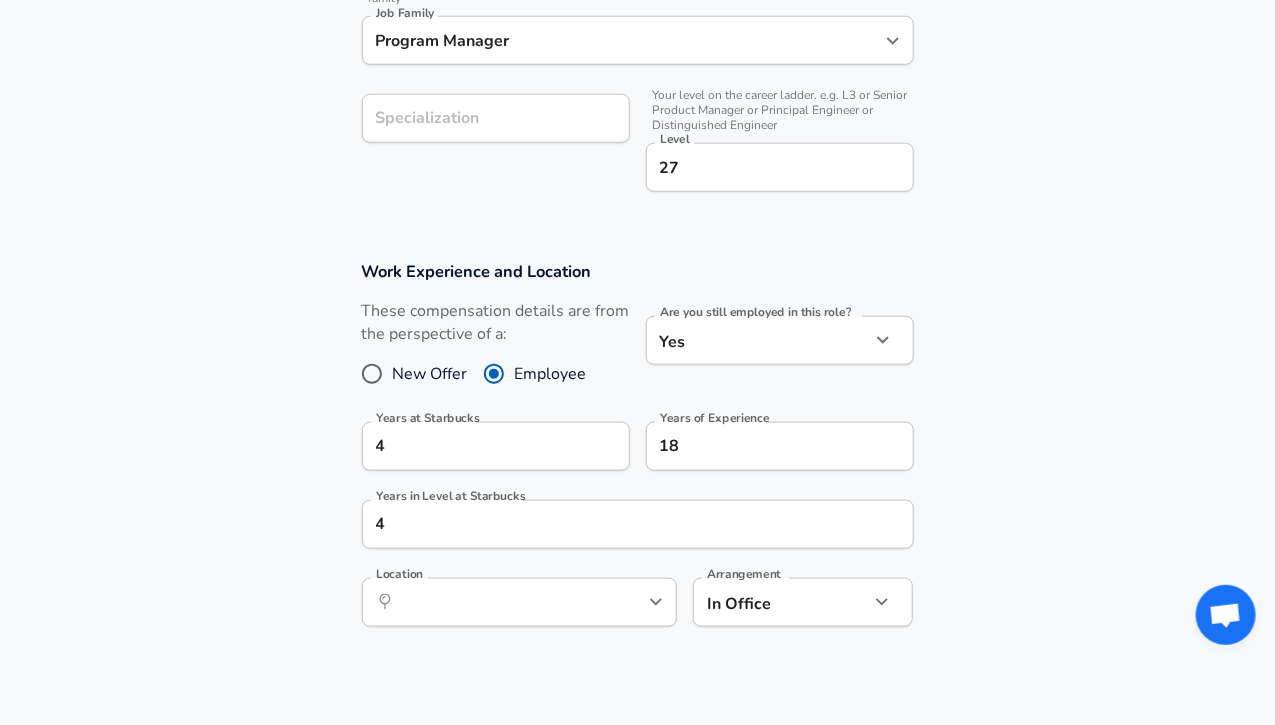 scroll, scrollTop: 800, scrollLeft: 0, axis: vertical 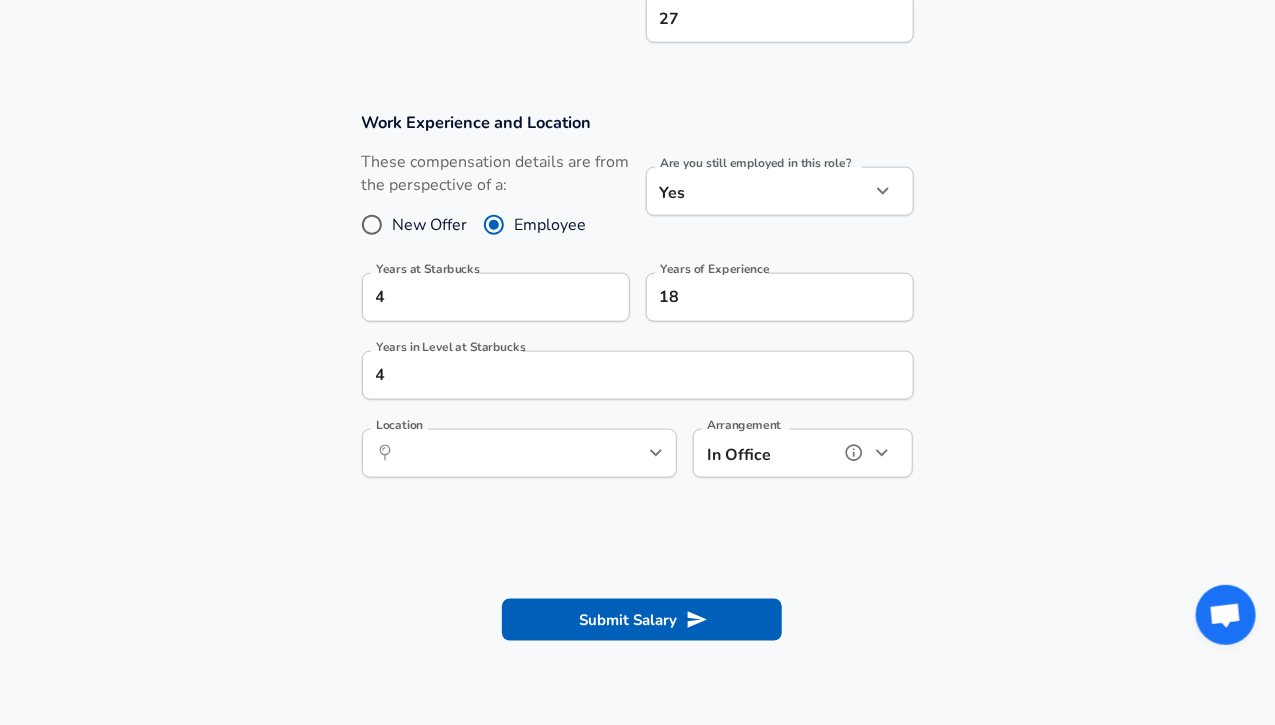 click at bounding box center [882, 453] 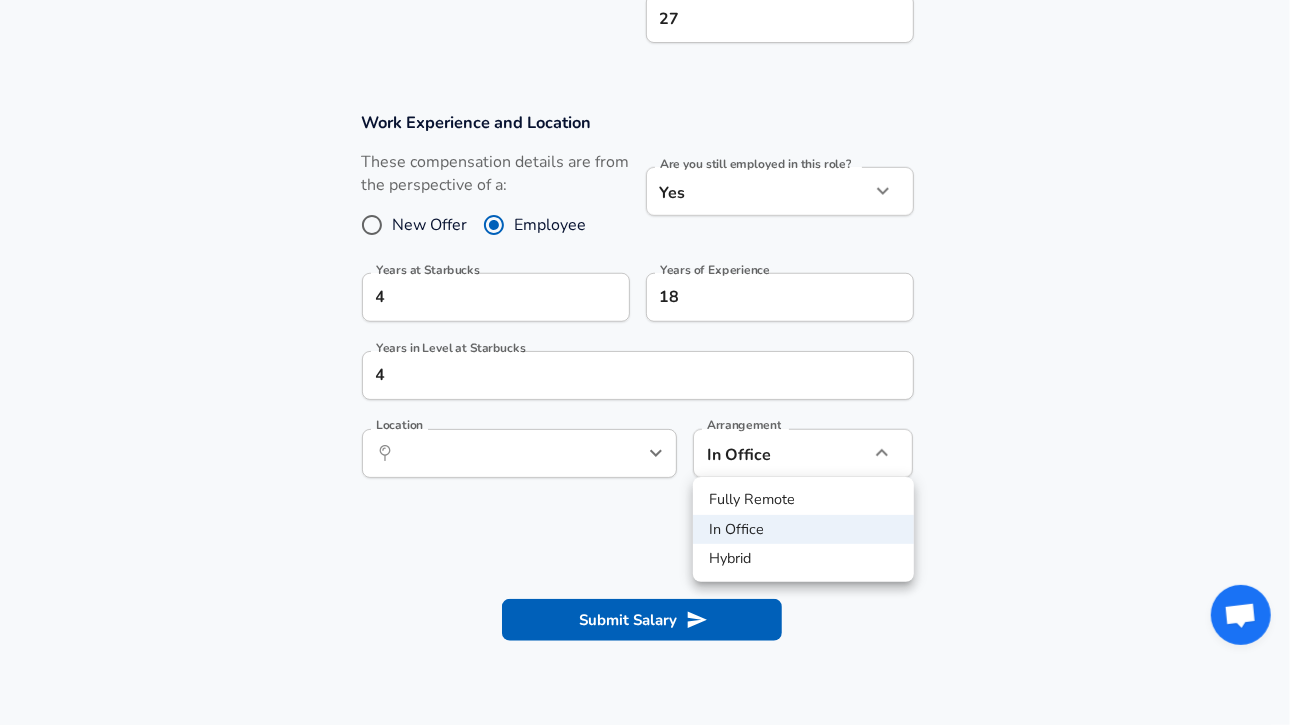 click on "Fully Remote" at bounding box center (803, 500) 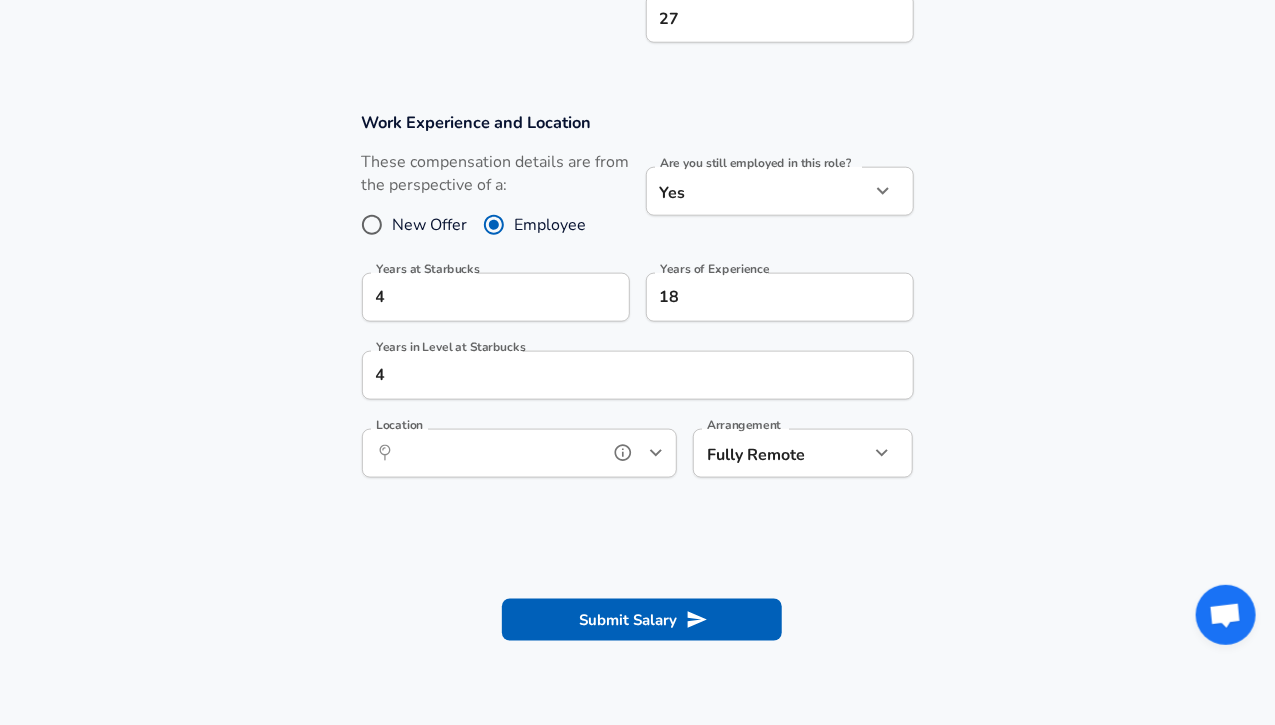 click on "Location" at bounding box center [497, 453] 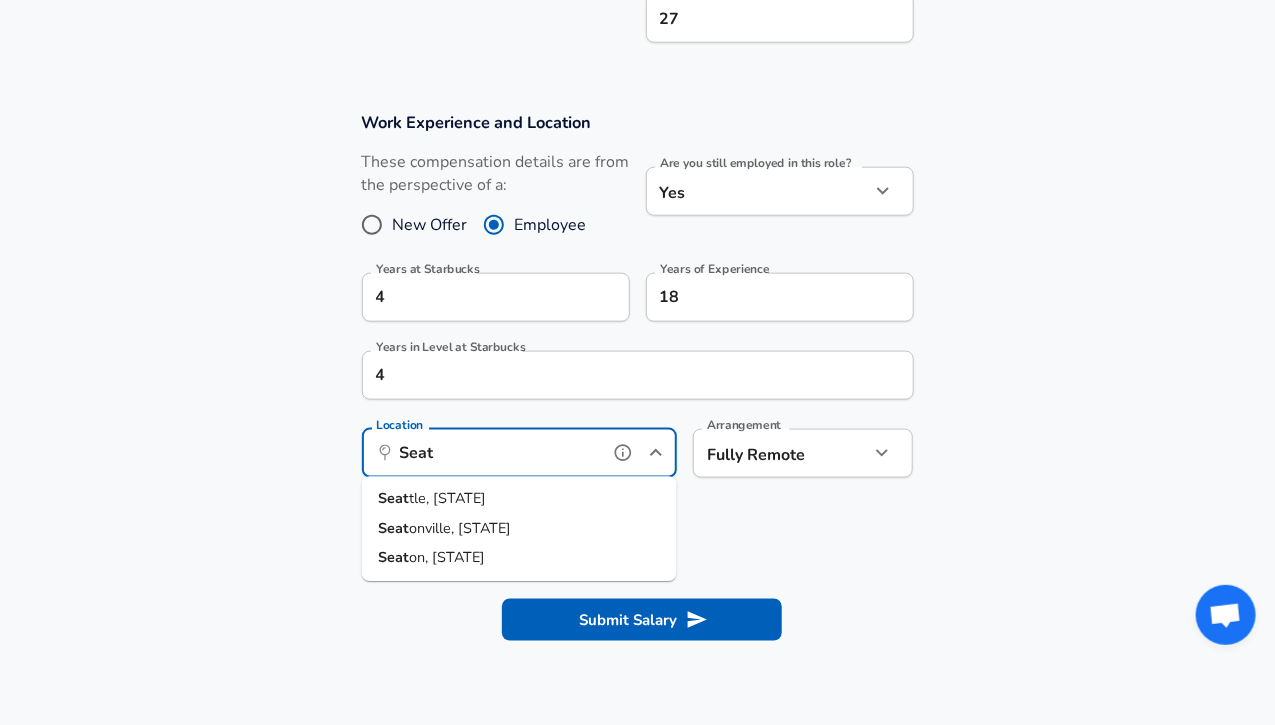 click on "tle, [STATE]" at bounding box center [447, 499] 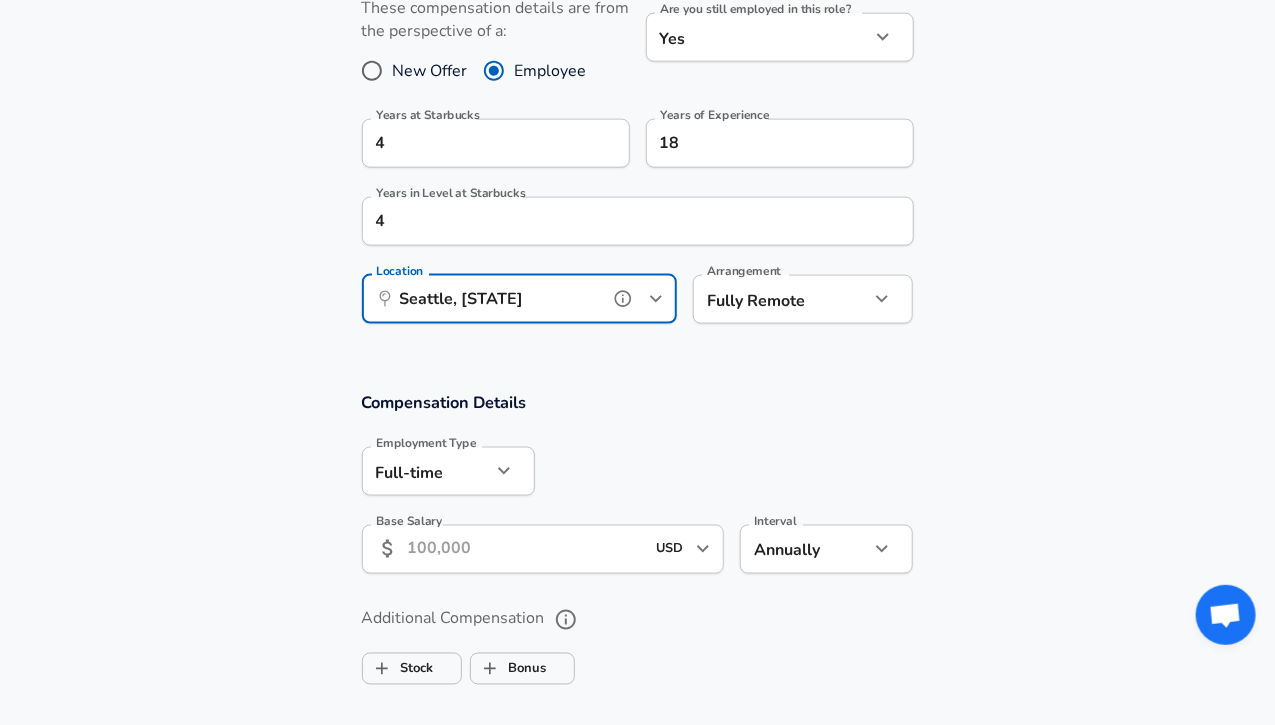 scroll, scrollTop: 1000, scrollLeft: 0, axis: vertical 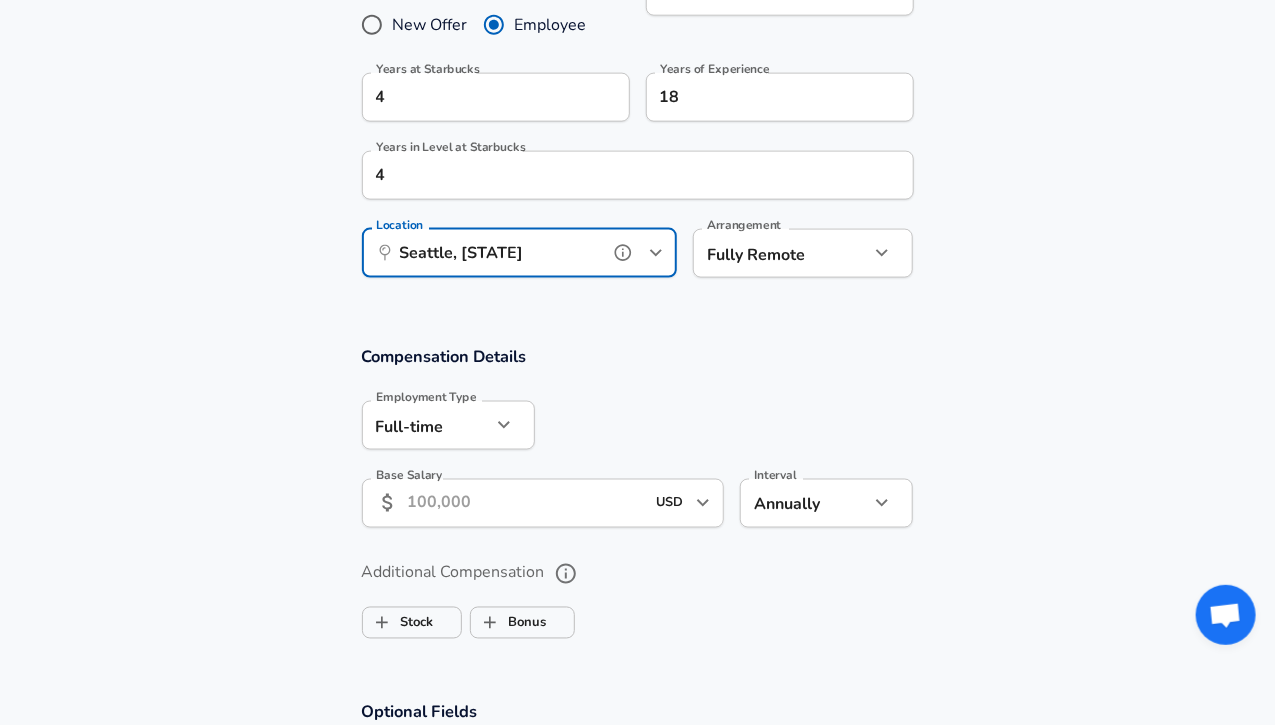 type on "Seattle, [STATE]" 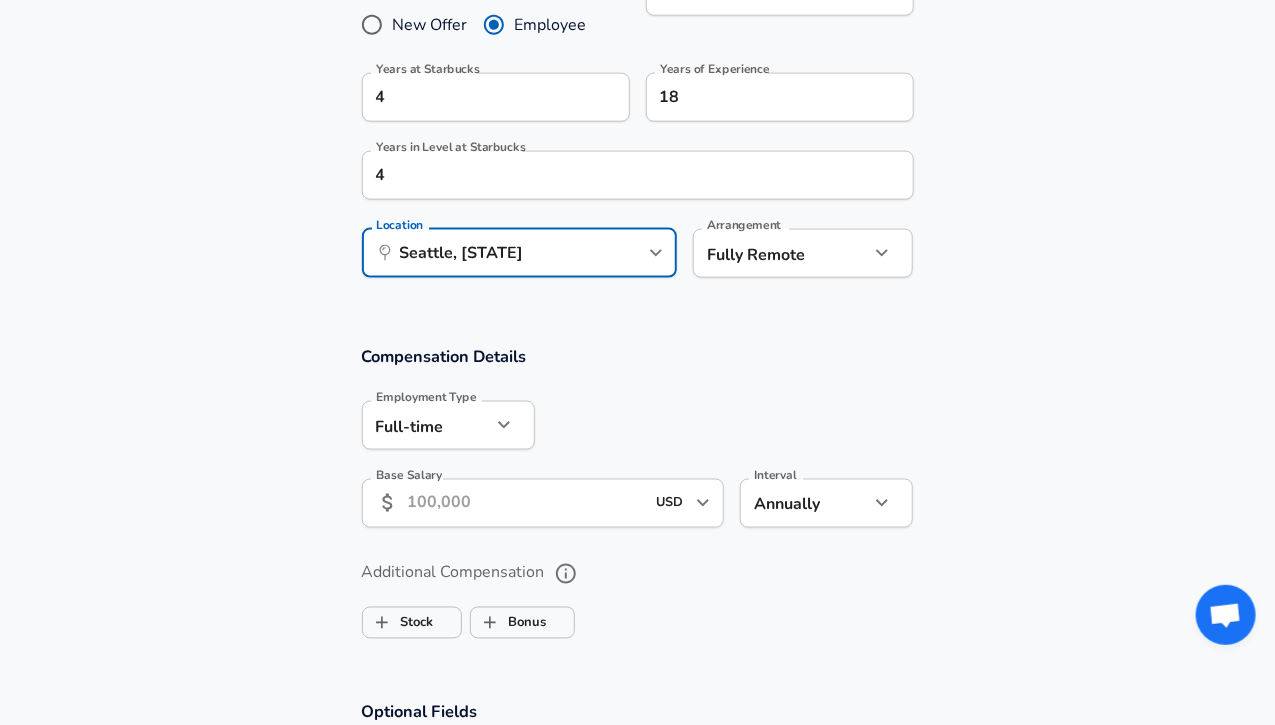 click on "Base Salary" at bounding box center [526, 503] 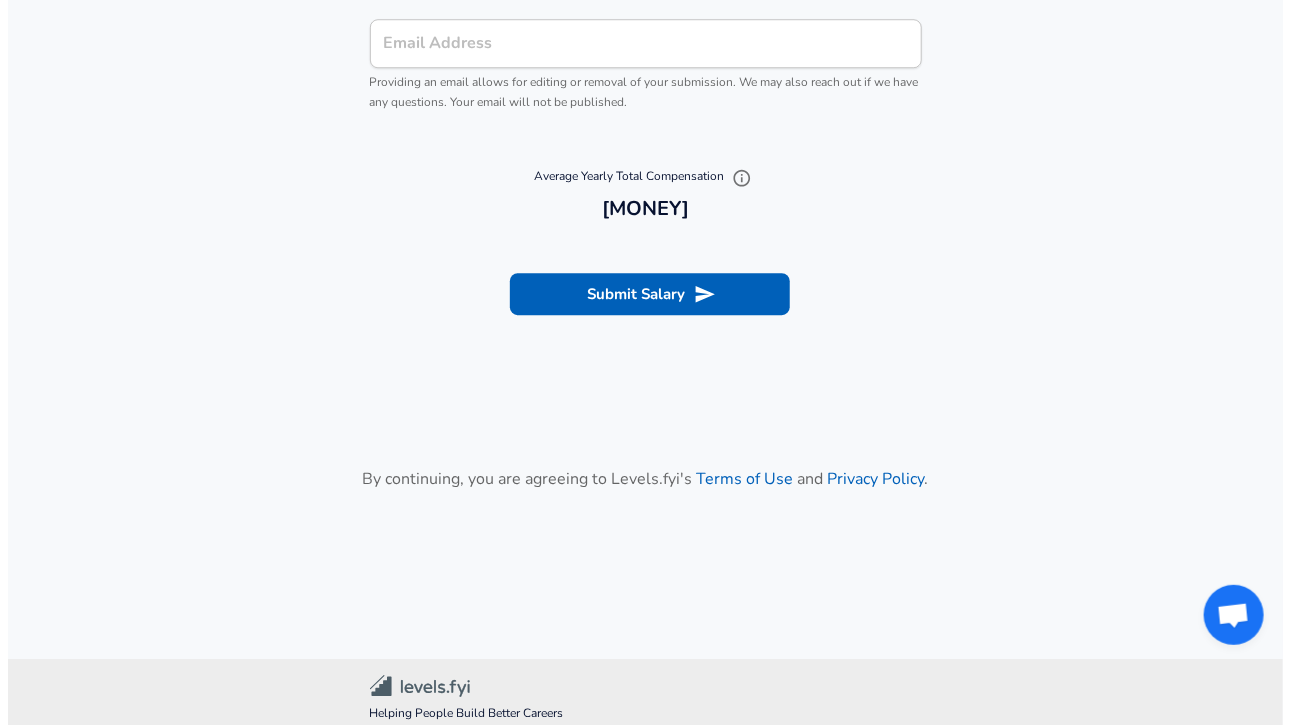 scroll, scrollTop: 2256, scrollLeft: 0, axis: vertical 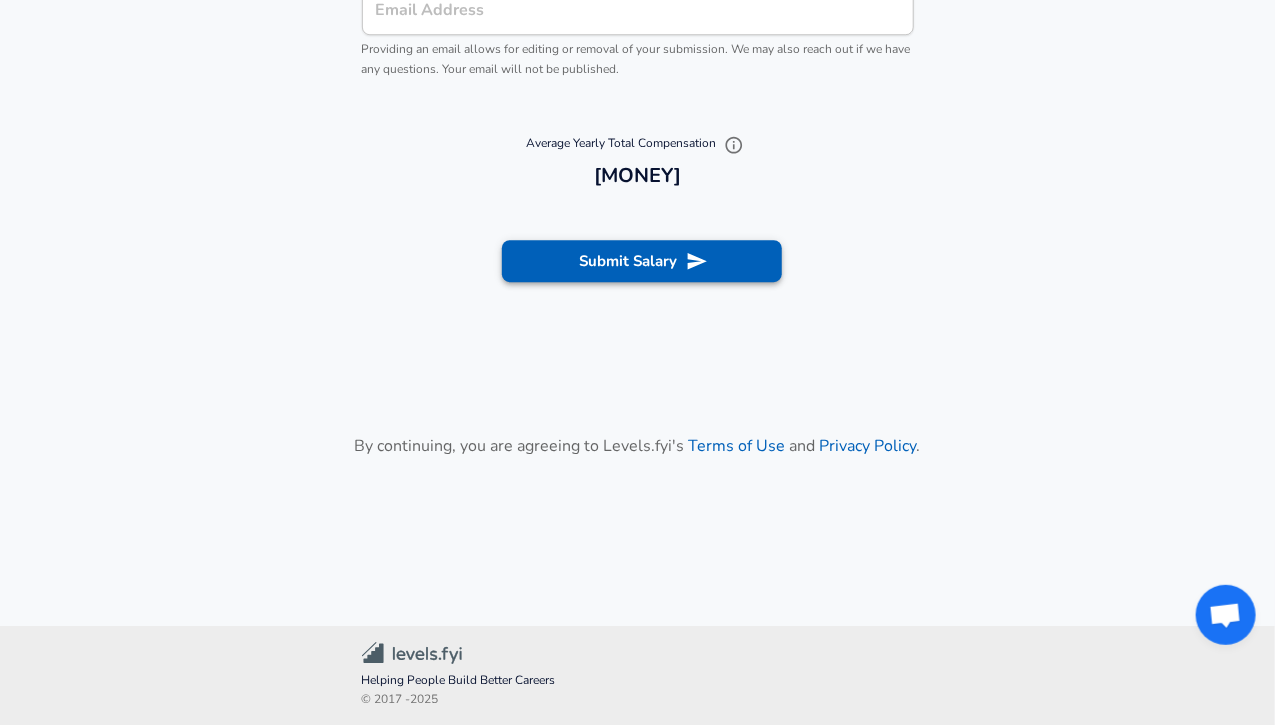 type on "[MONEY]" 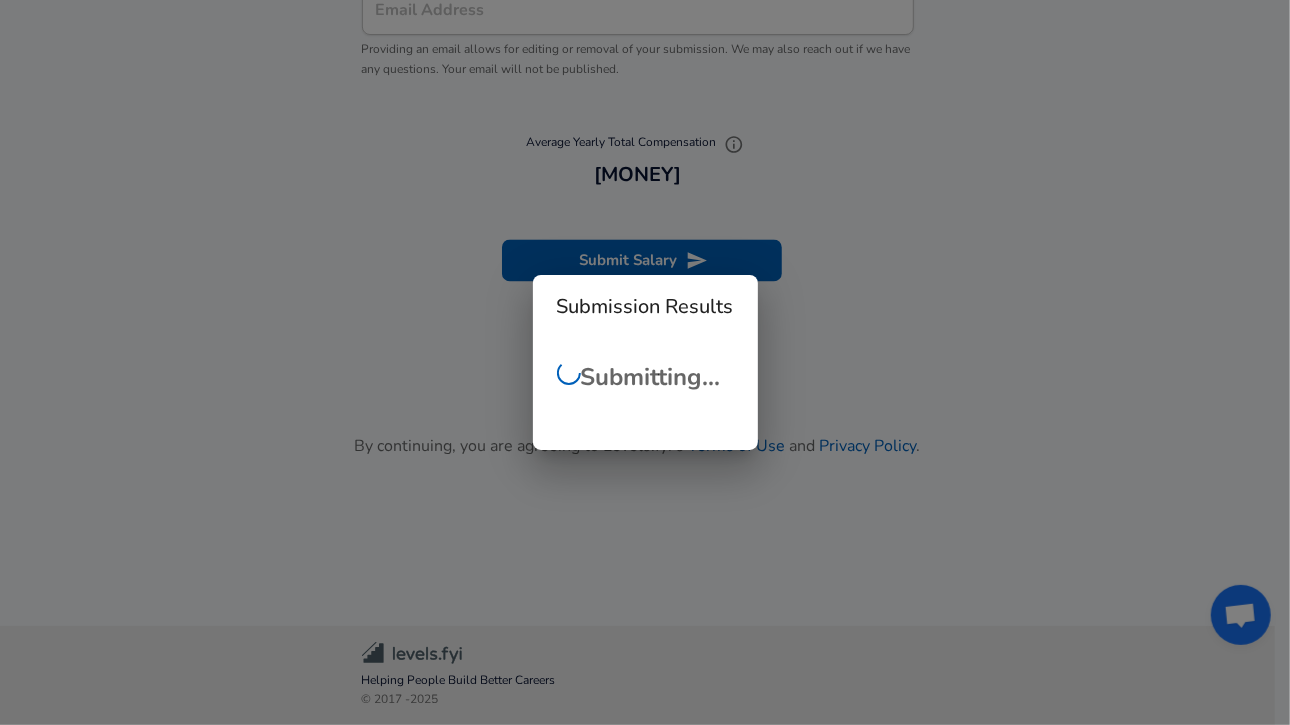 scroll, scrollTop: 798, scrollLeft: 0, axis: vertical 